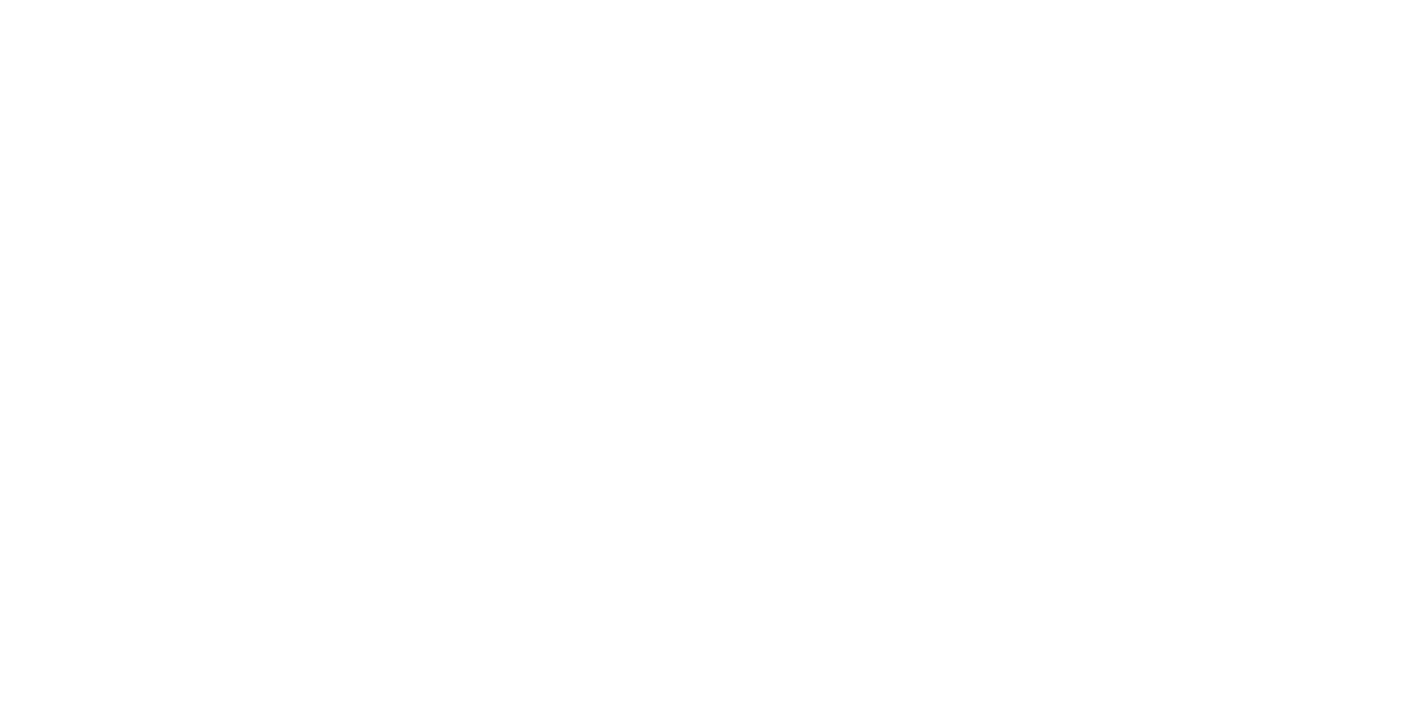 scroll, scrollTop: 0, scrollLeft: 0, axis: both 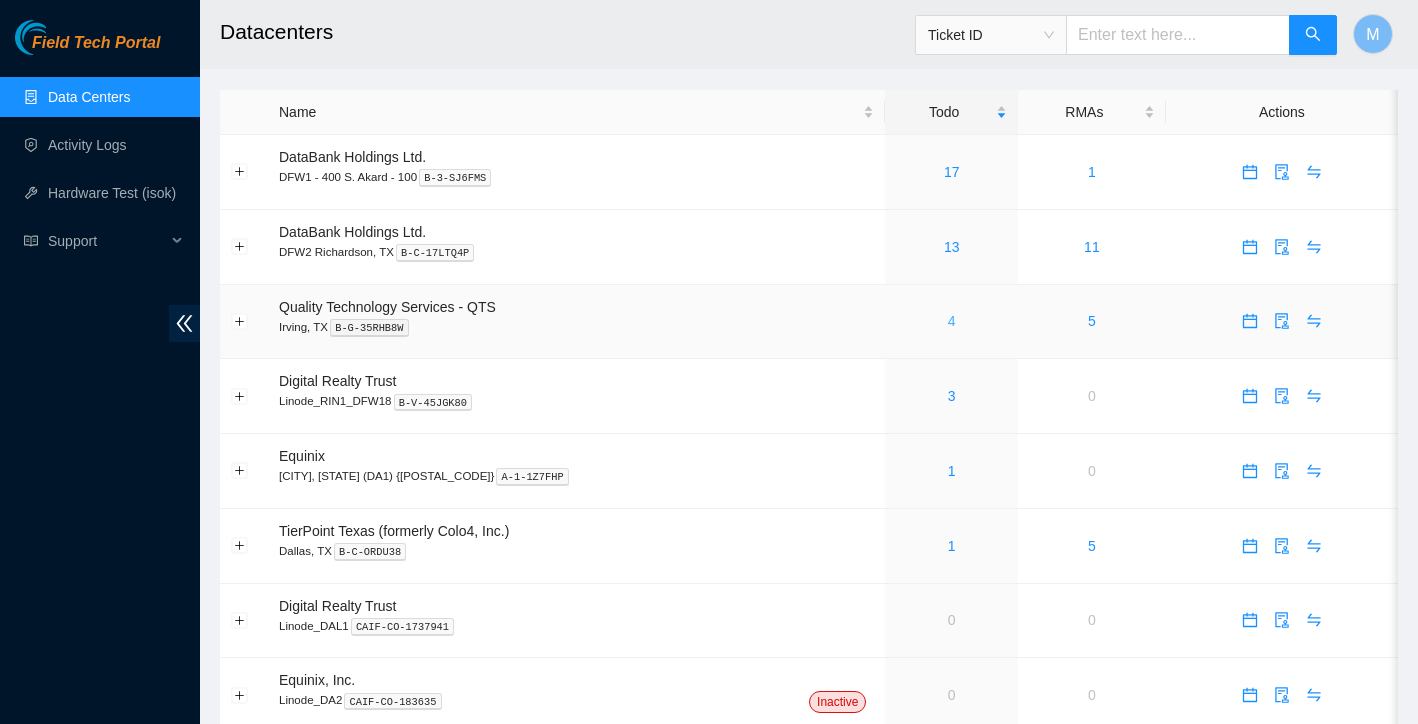 click on "4" at bounding box center [952, 321] 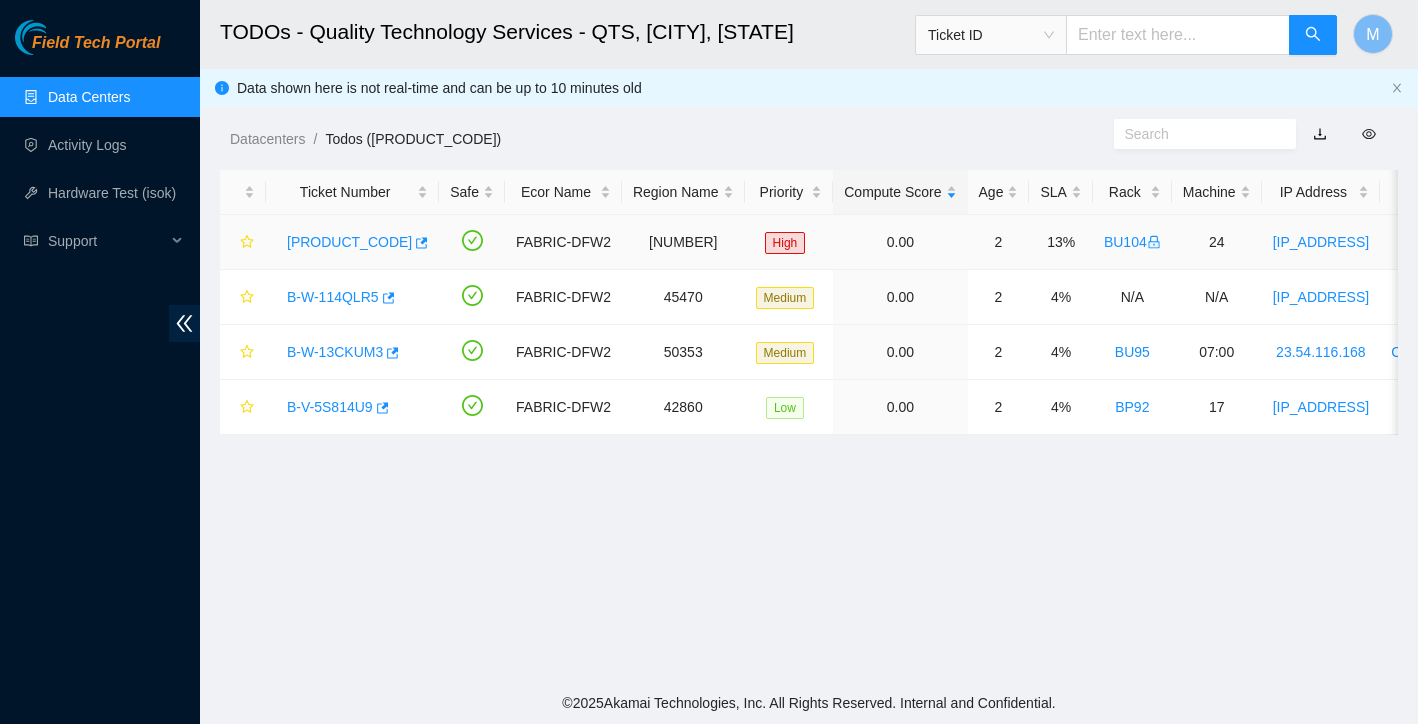 click on "[PRODUCT_CODE]" at bounding box center [349, 242] 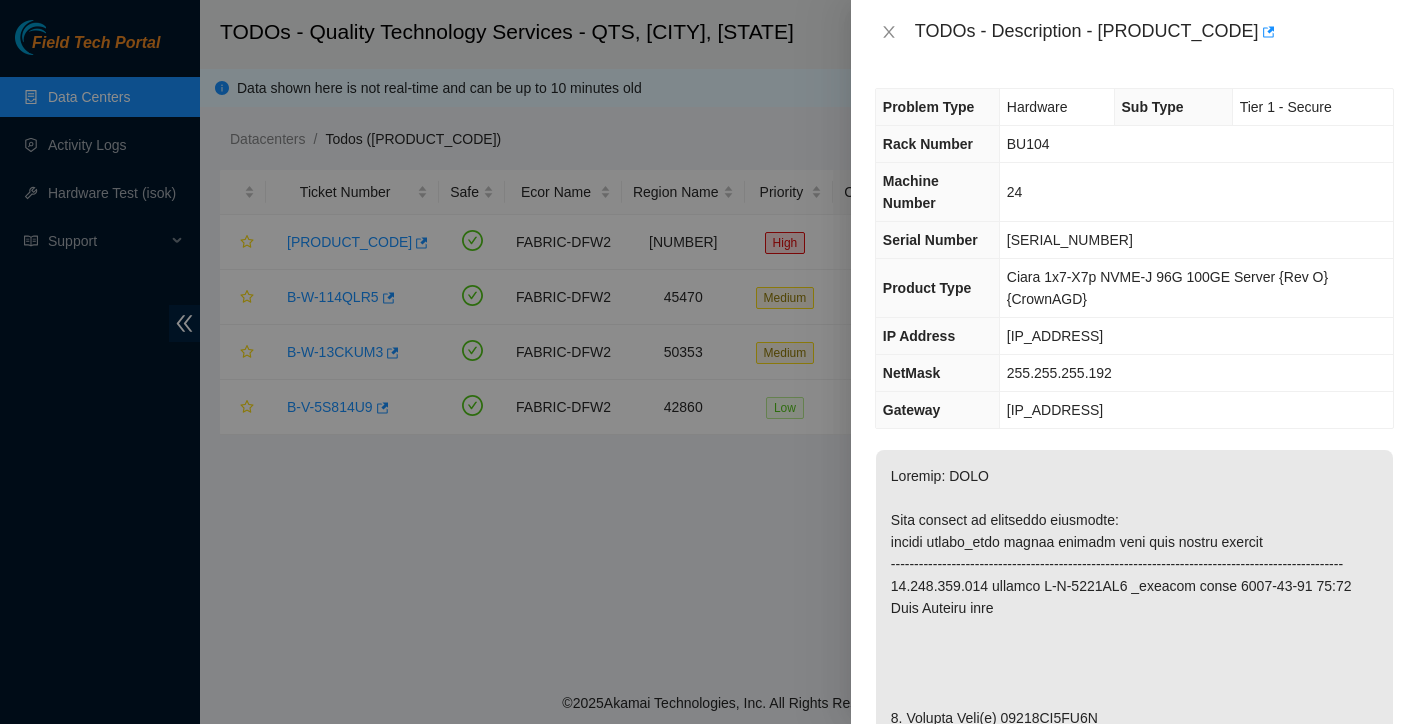 scroll, scrollTop: 334, scrollLeft: 0, axis: vertical 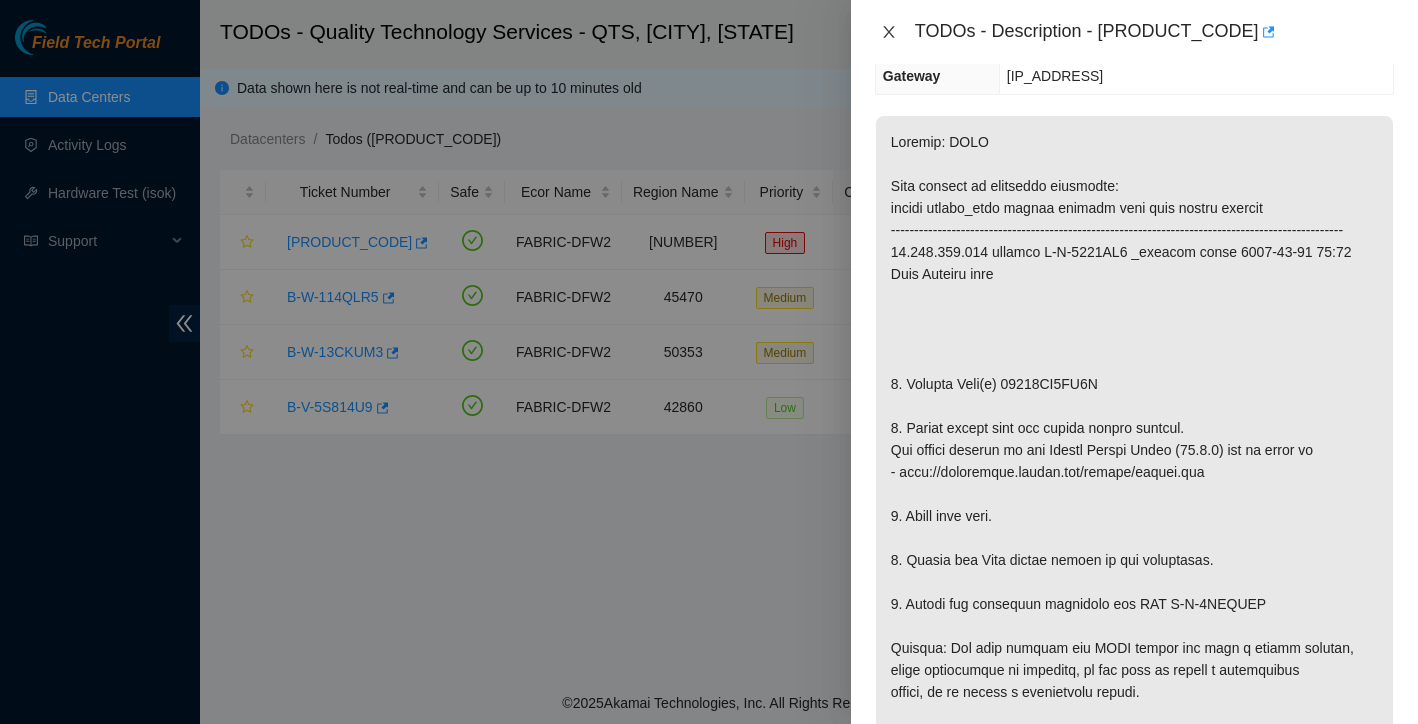 click 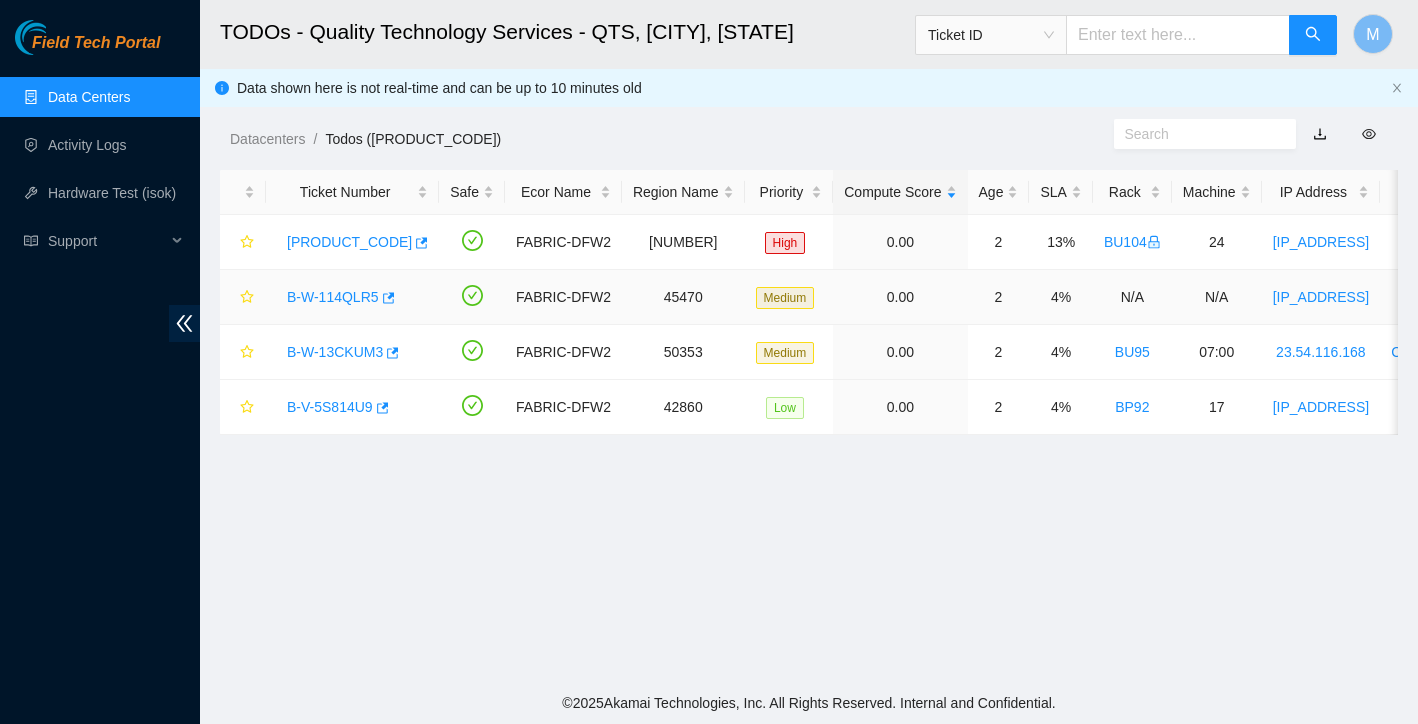 click on "B-W-114QLR5" at bounding box center [333, 297] 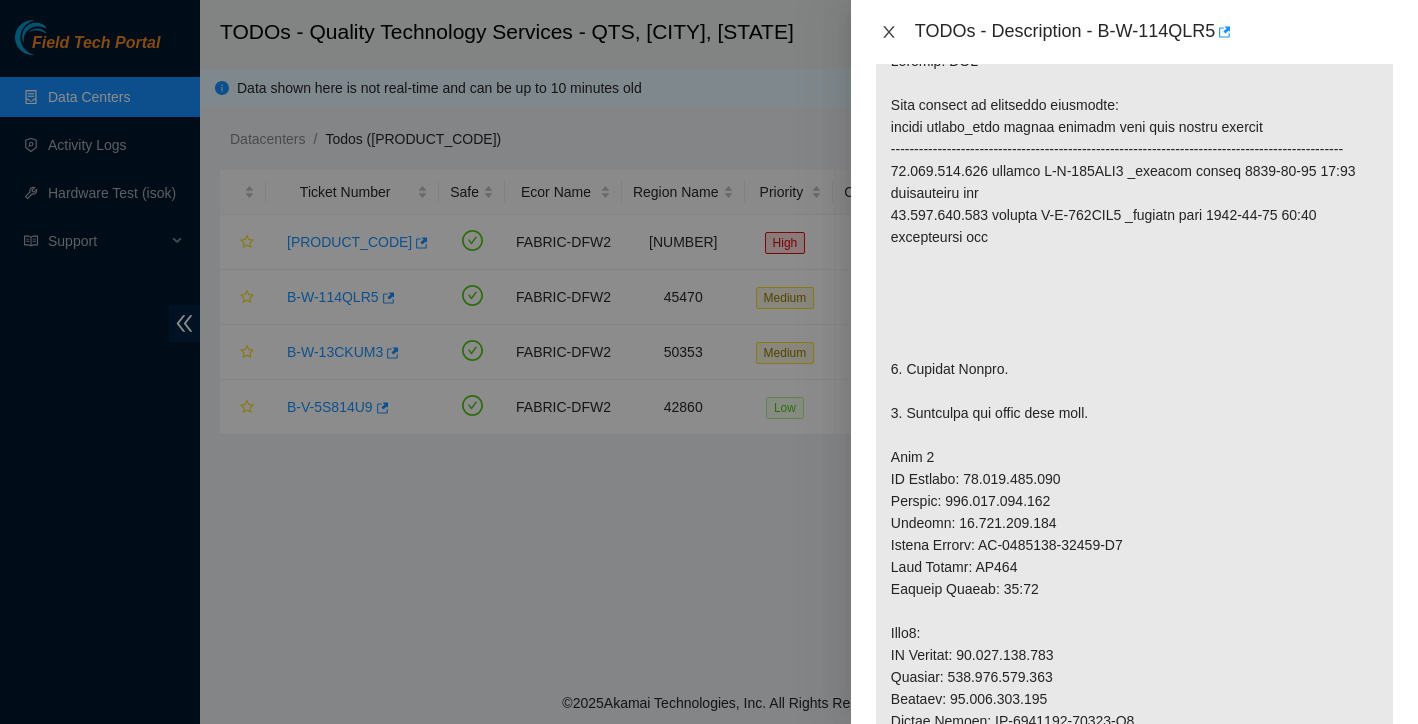 click 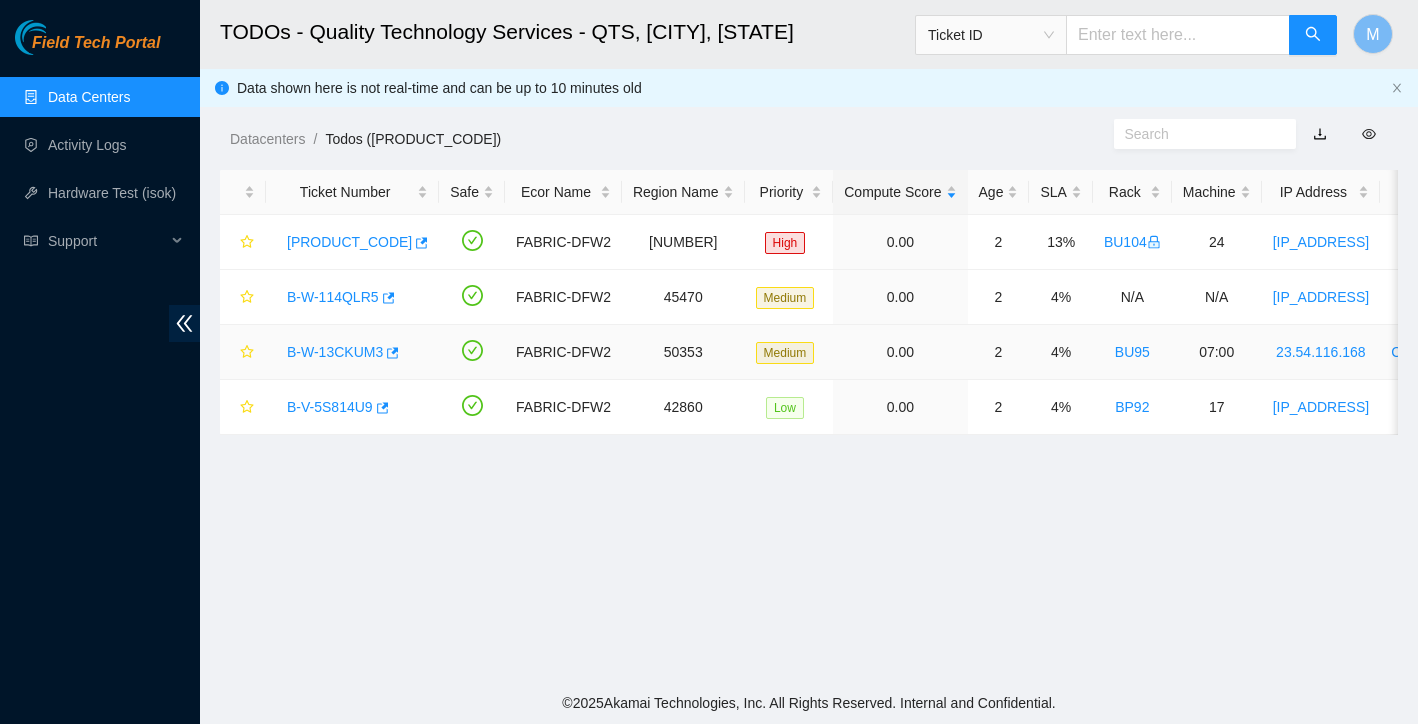 click on "B-W-13CKUM3" at bounding box center [335, 352] 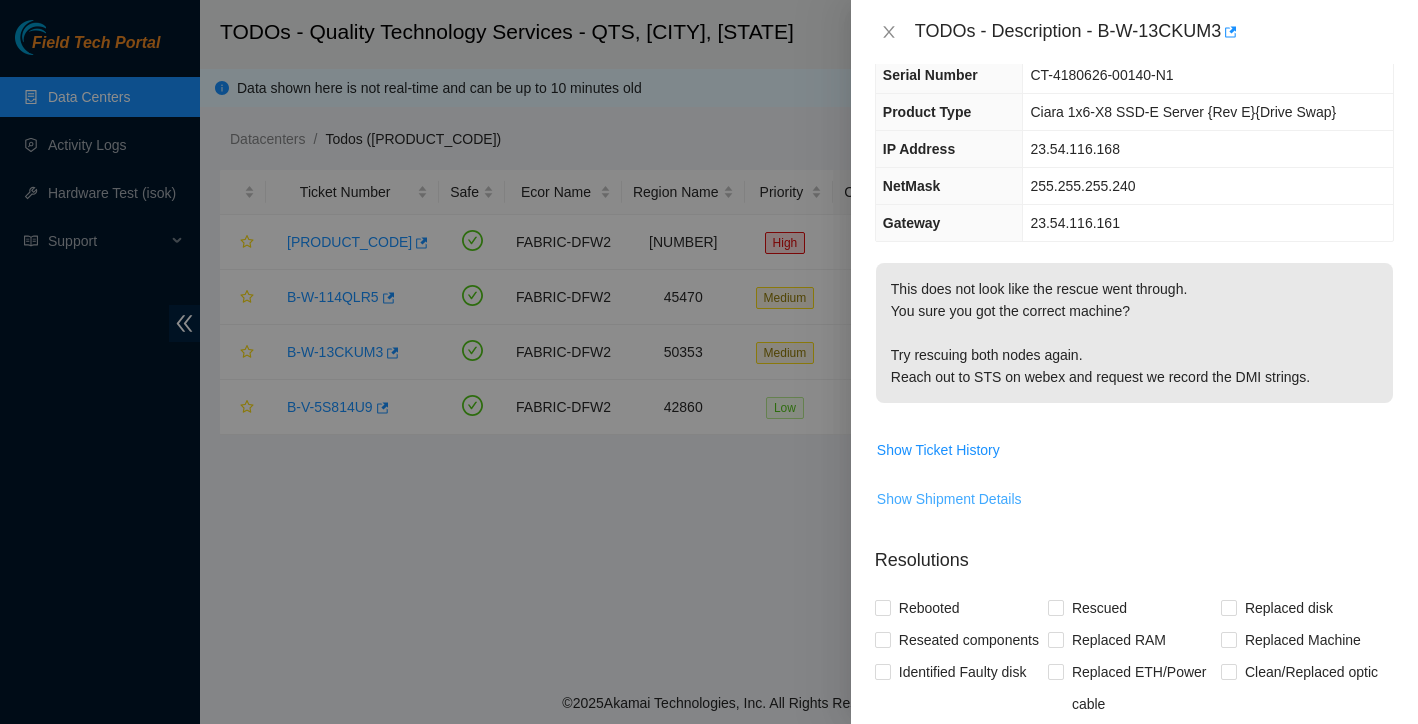 scroll, scrollTop: 20, scrollLeft: 0, axis: vertical 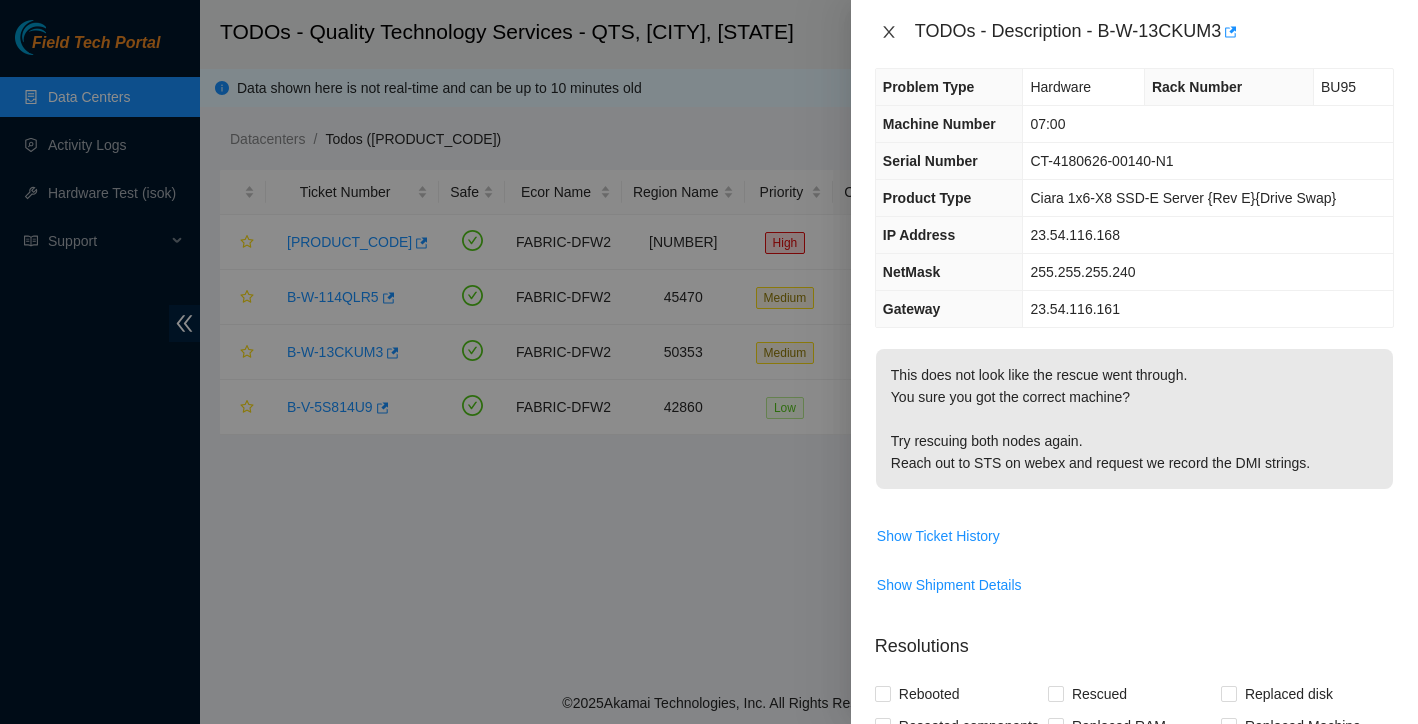 click 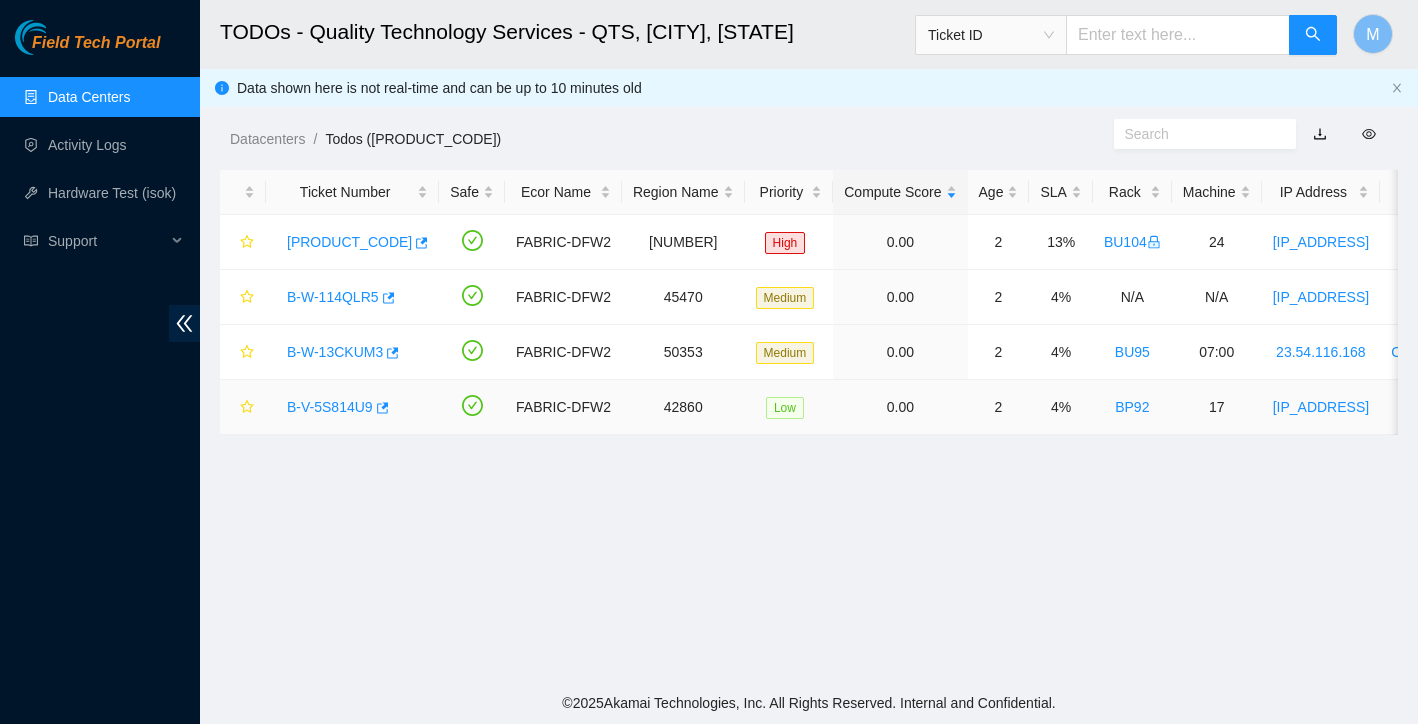 click on "B-V-5S814U9" at bounding box center [330, 407] 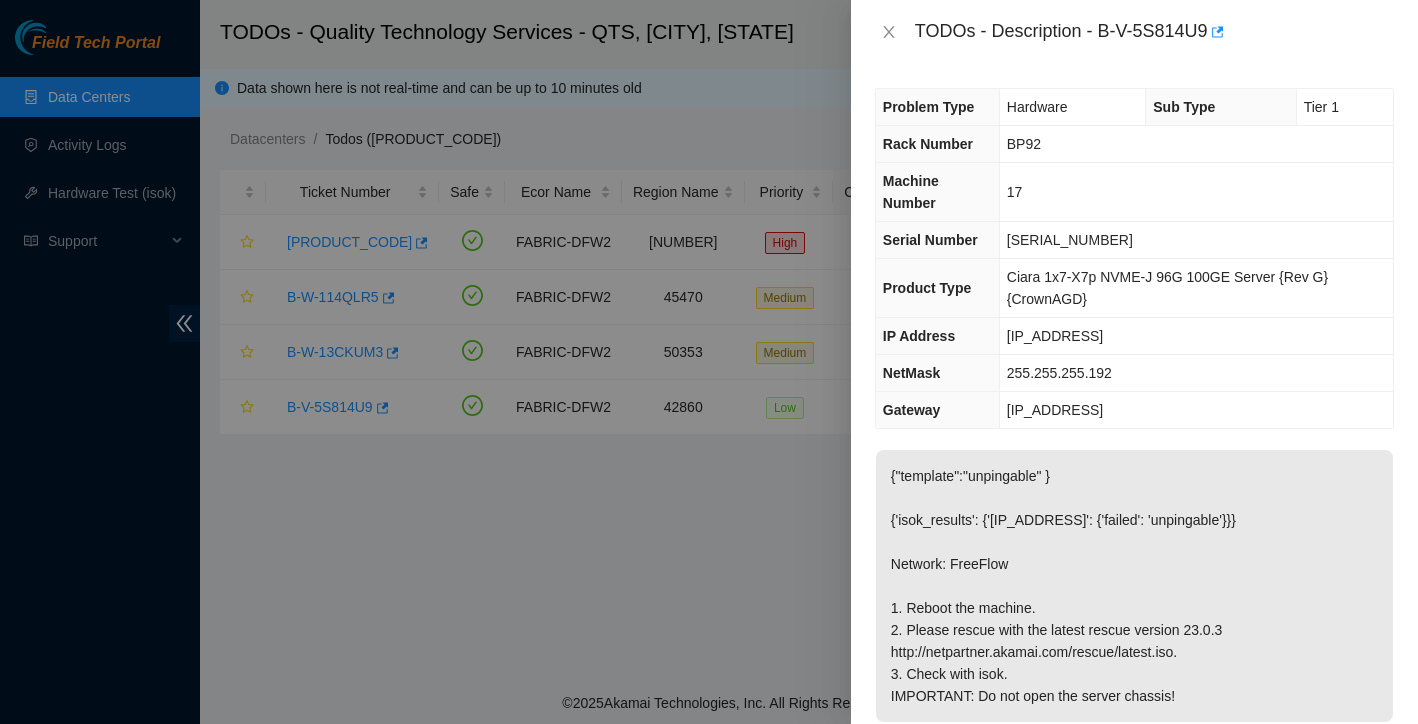 scroll, scrollTop: 0, scrollLeft: 0, axis: both 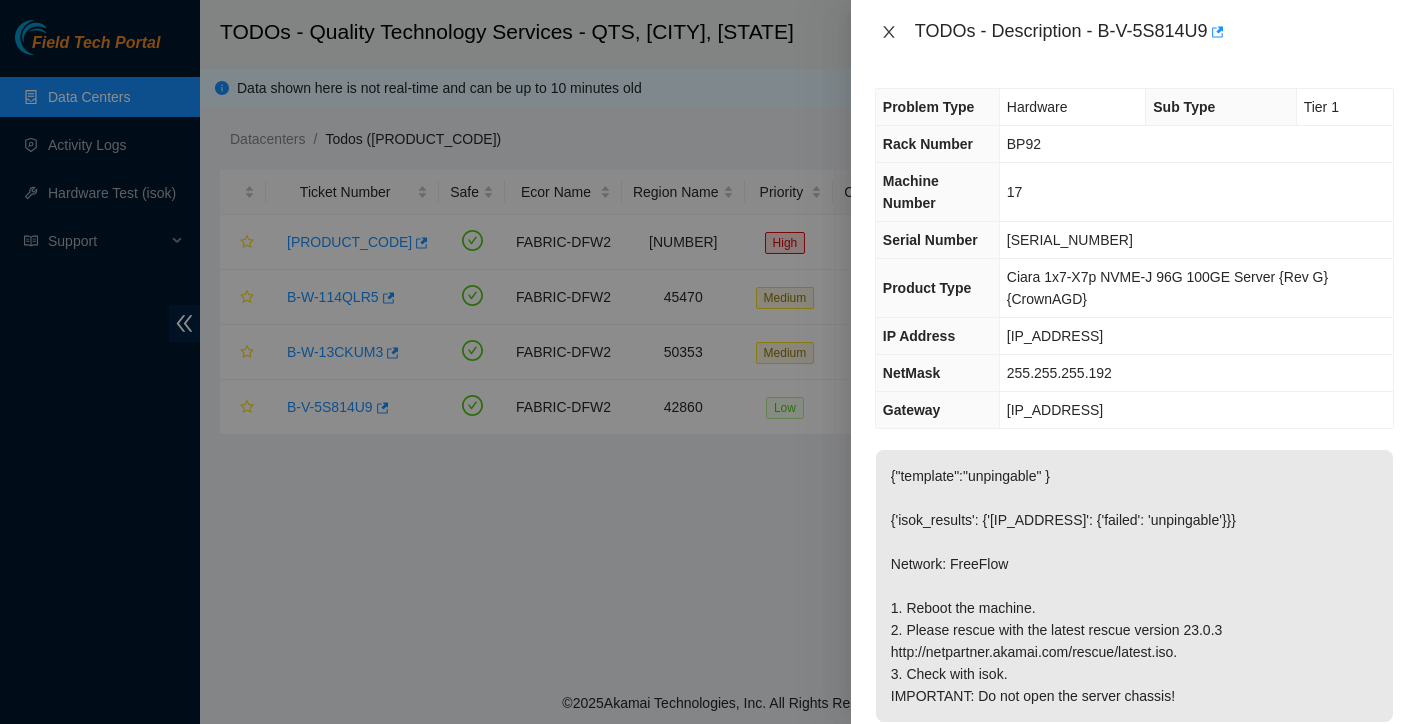 click 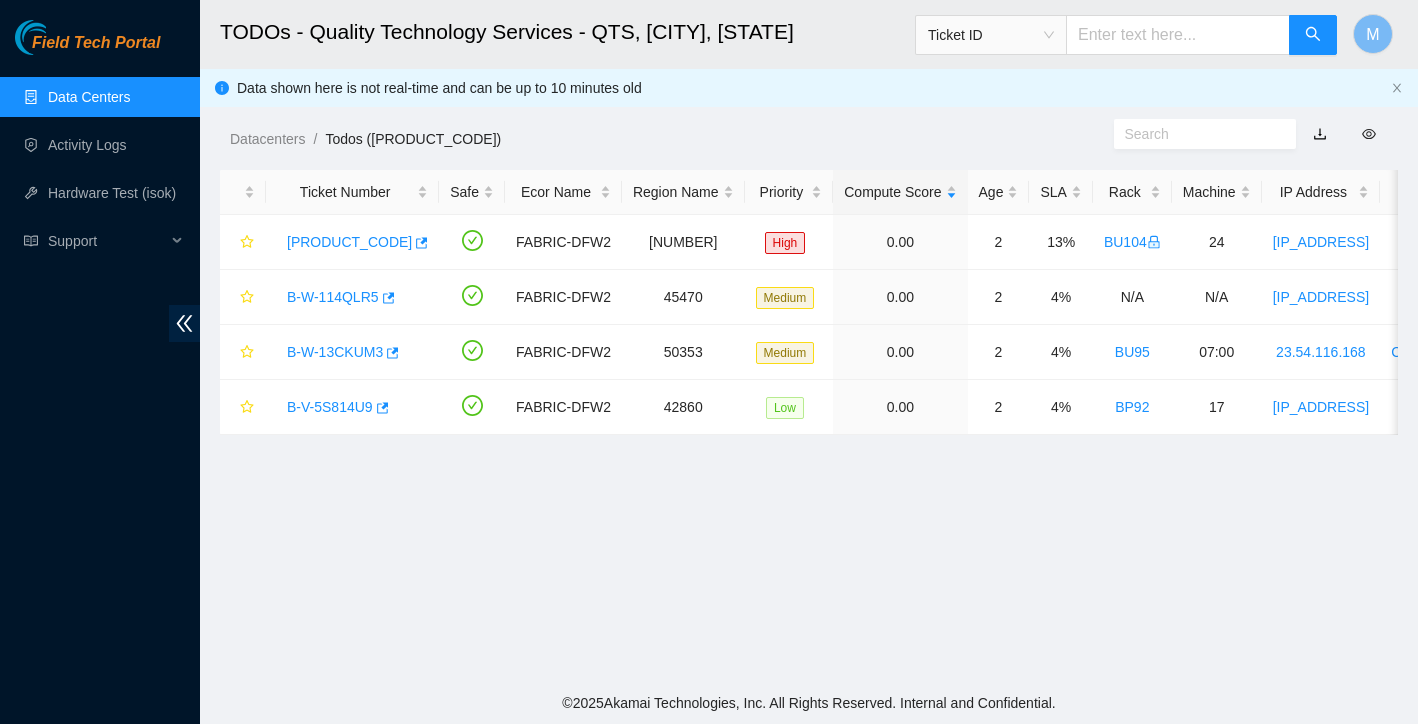 click on "Data Centers" at bounding box center (89, 97) 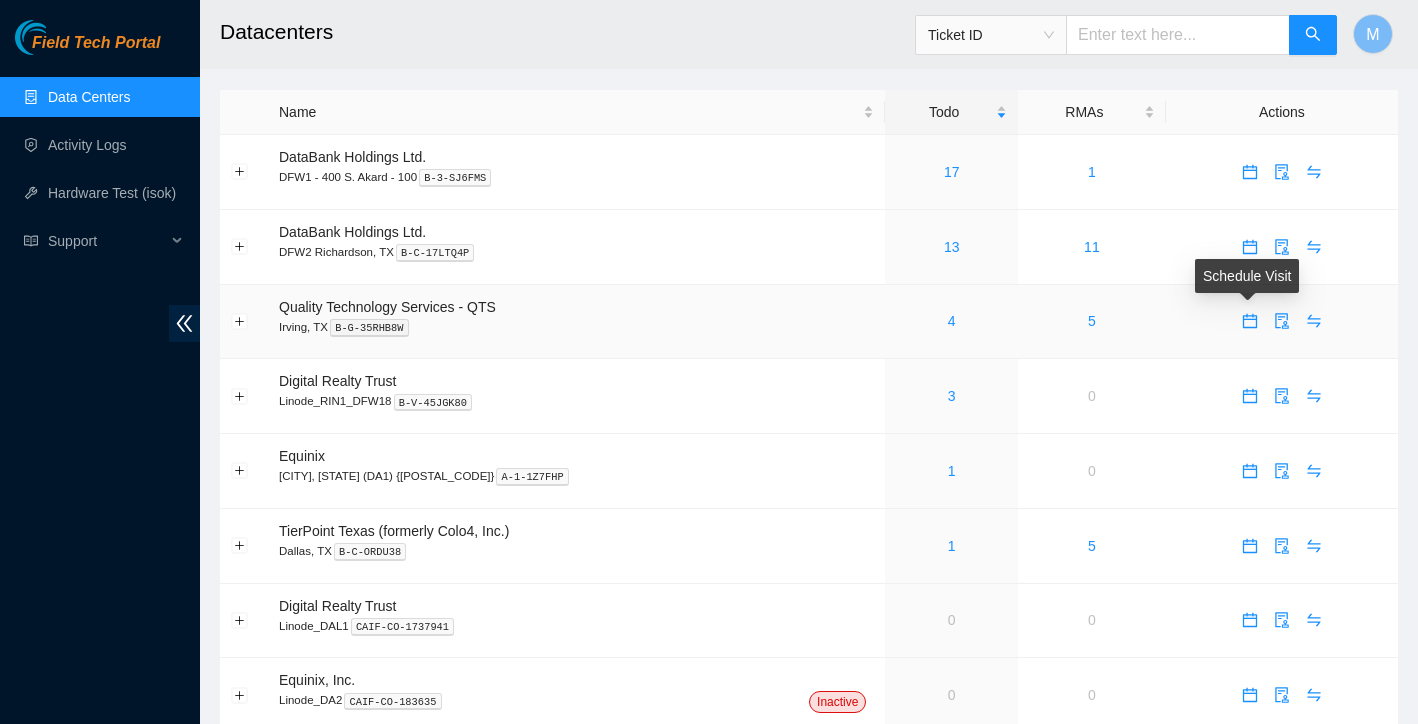 click 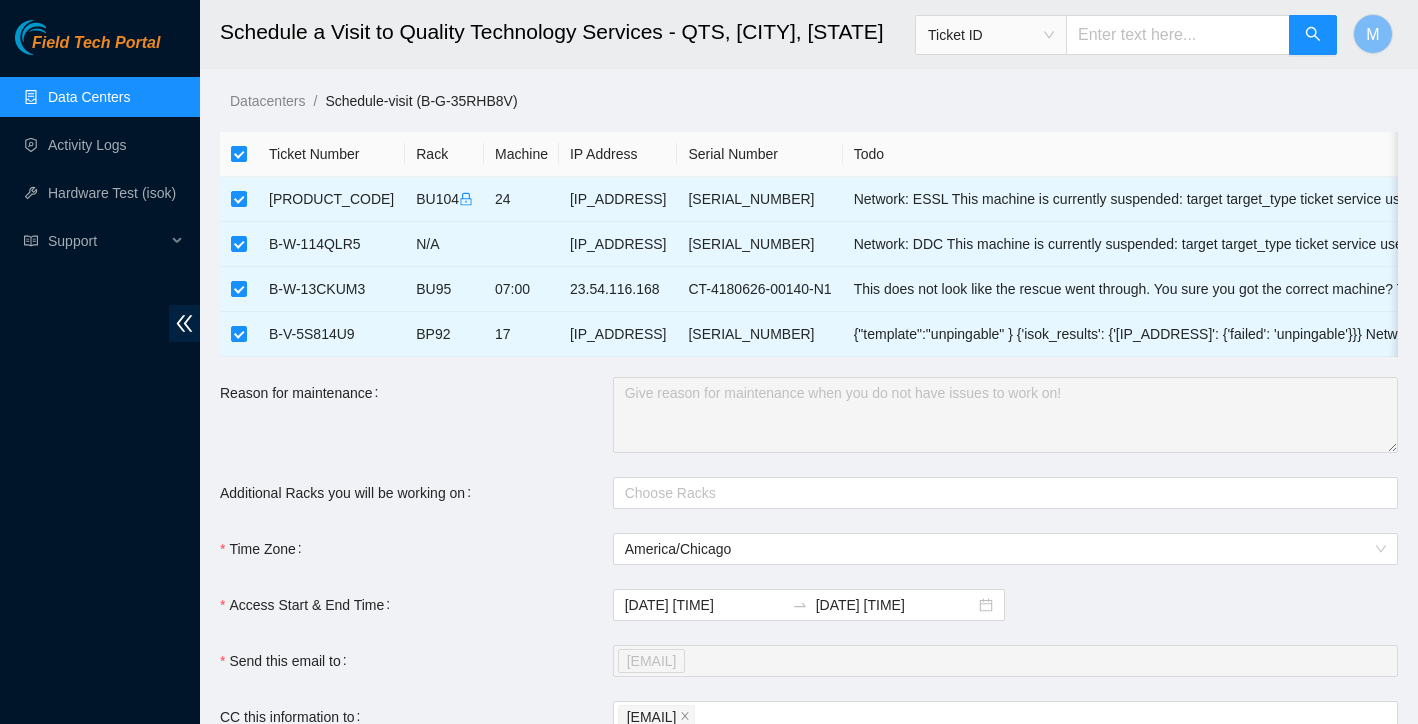 click at bounding box center (239, 154) 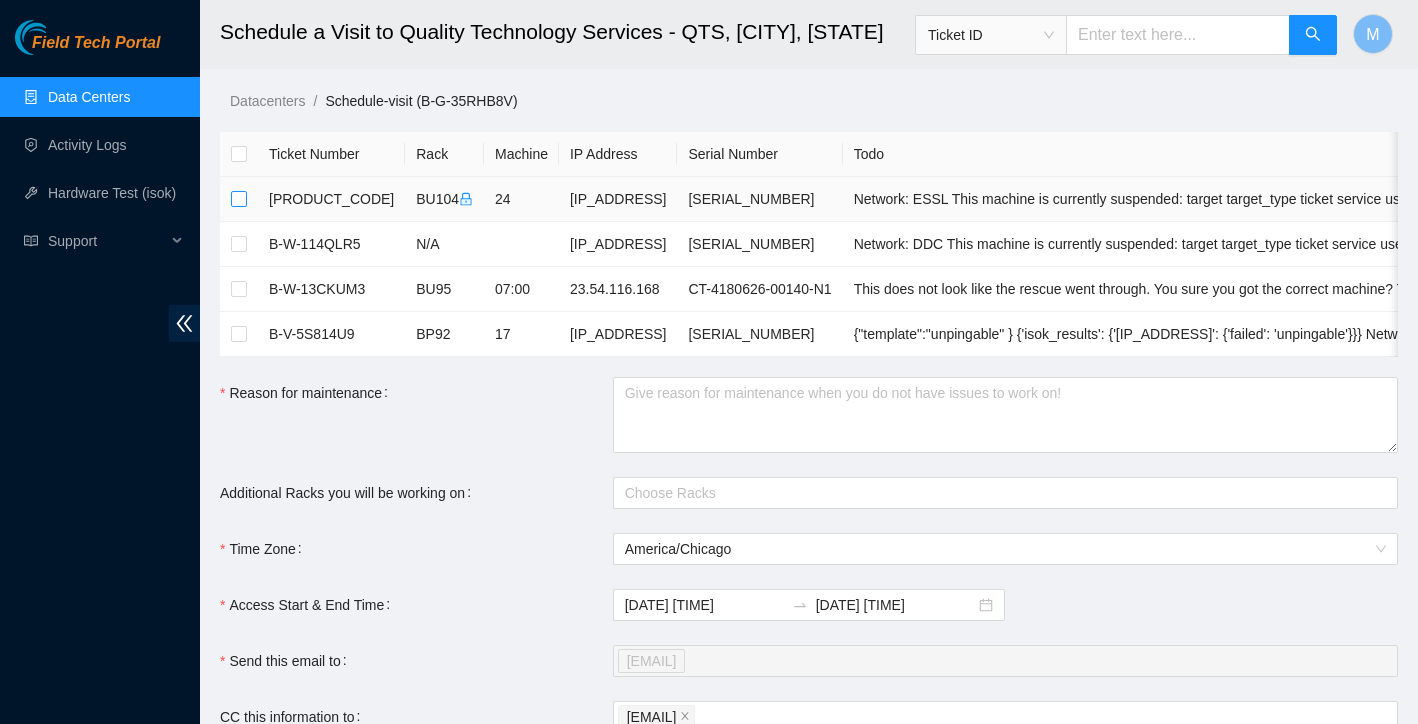 click at bounding box center [239, 199] 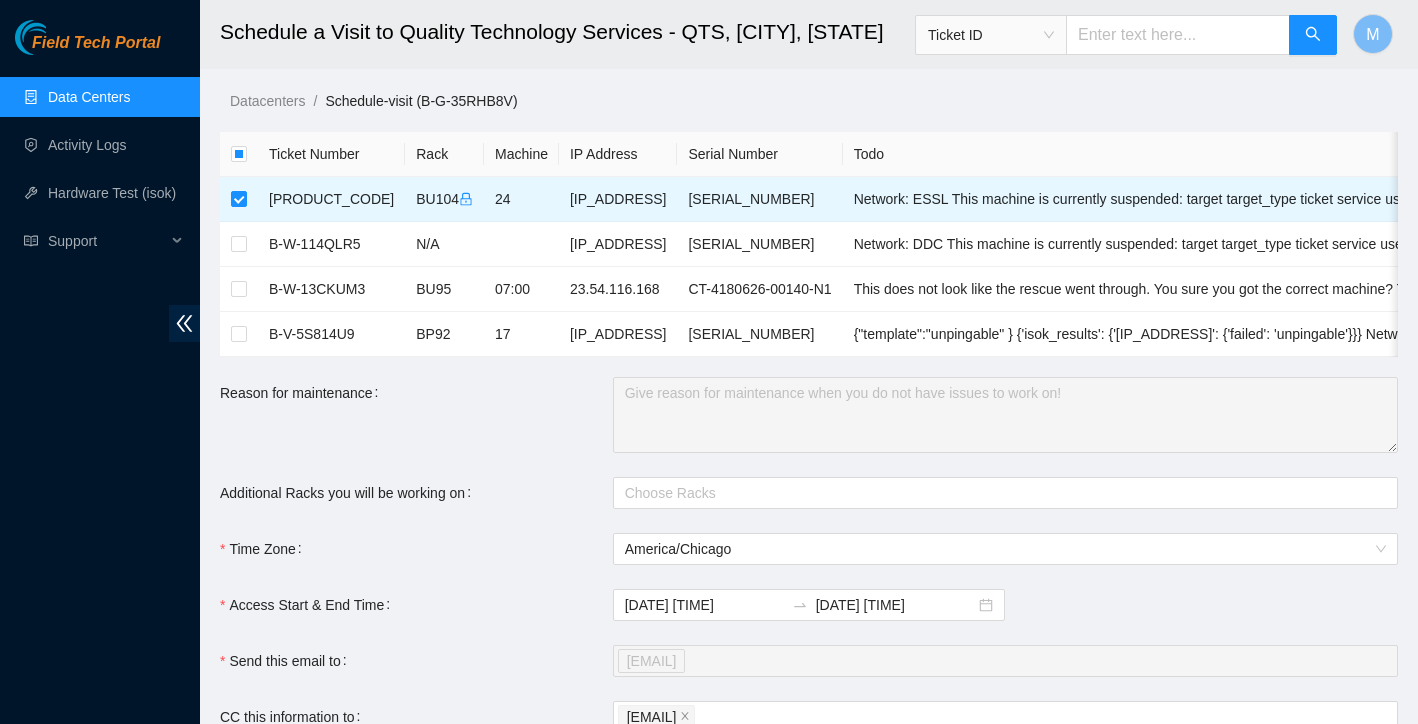 scroll, scrollTop: 207, scrollLeft: 0, axis: vertical 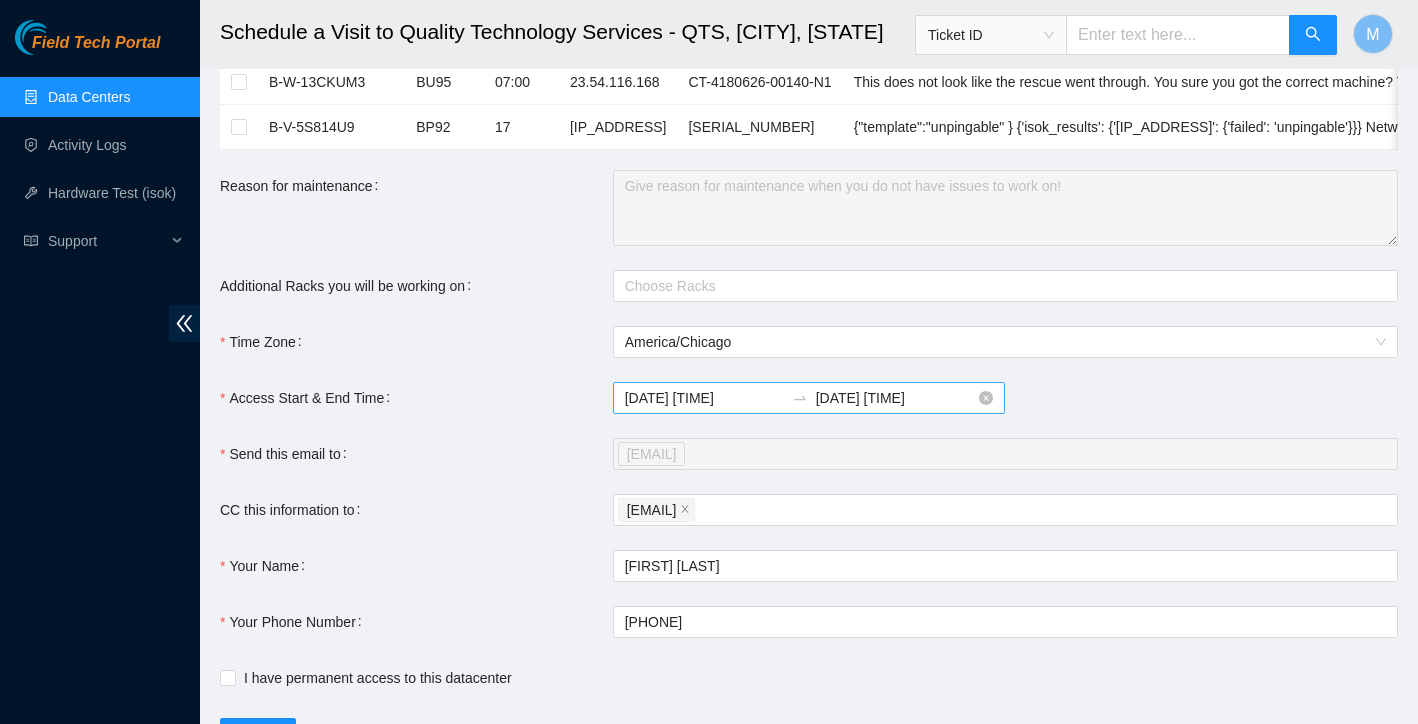 click on "[DATE] [TIME]" at bounding box center [895, 398] 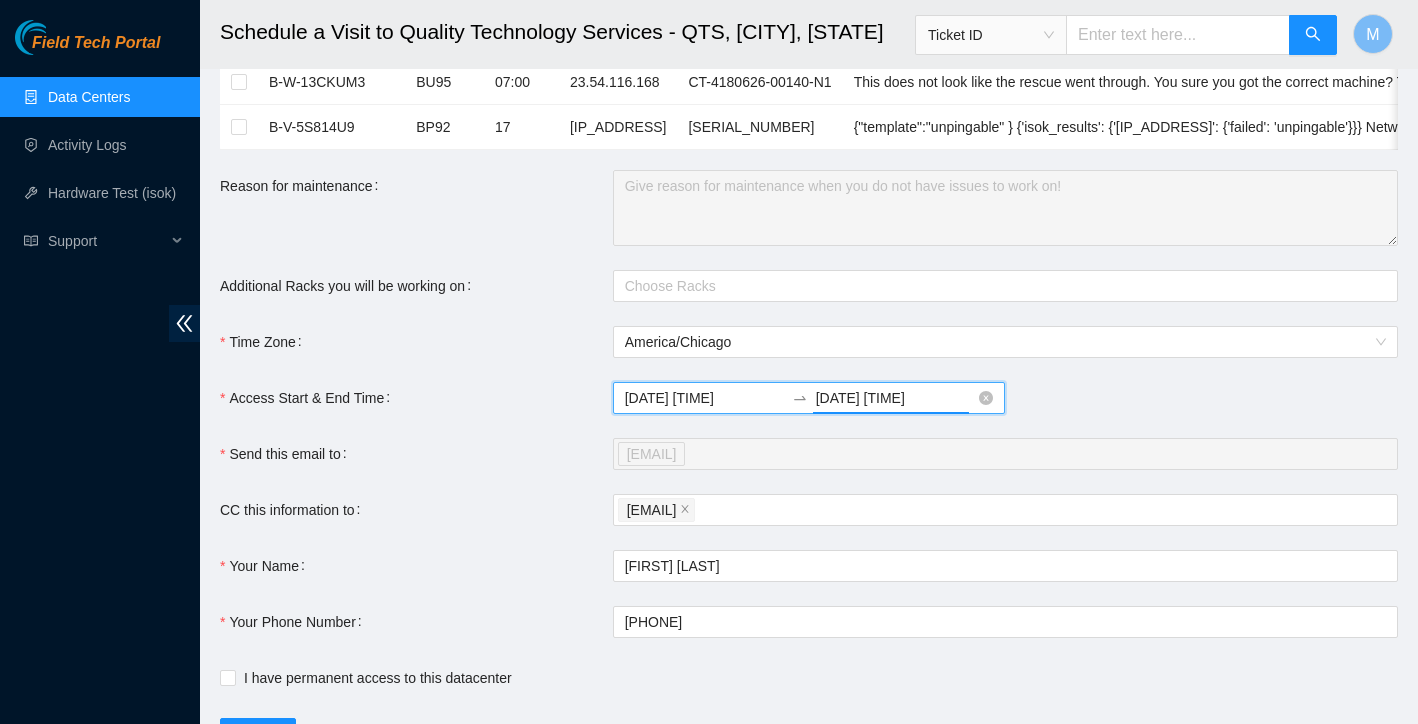 scroll, scrollTop: 168, scrollLeft: 0, axis: vertical 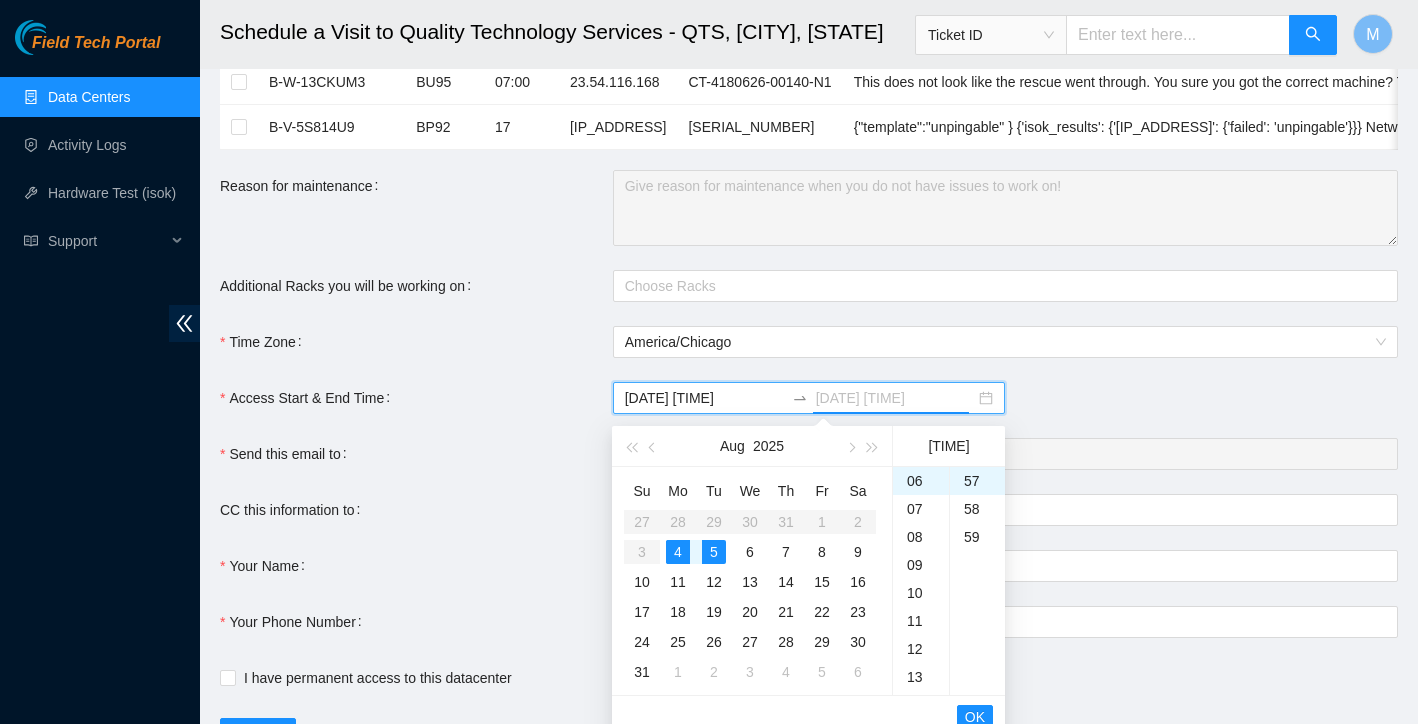 click on "4" at bounding box center (678, 552) 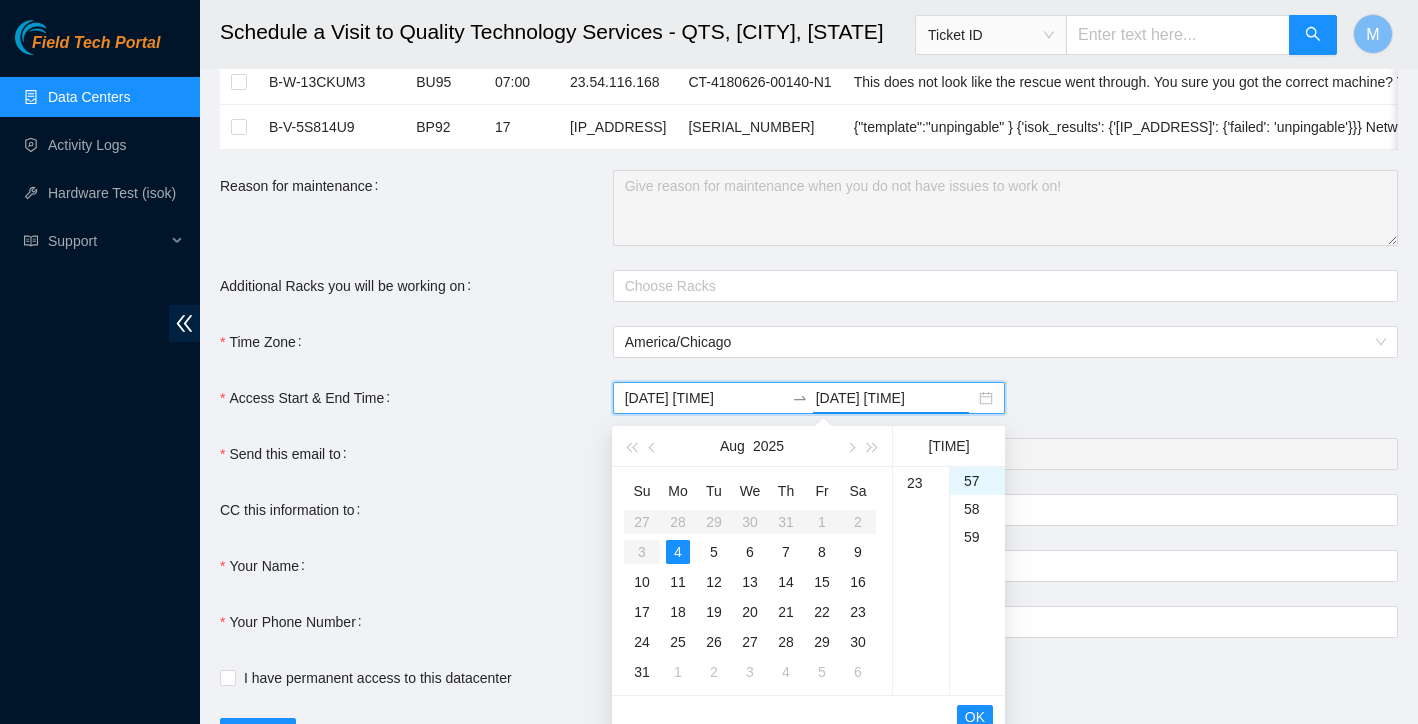 scroll, scrollTop: 642, scrollLeft: 0, axis: vertical 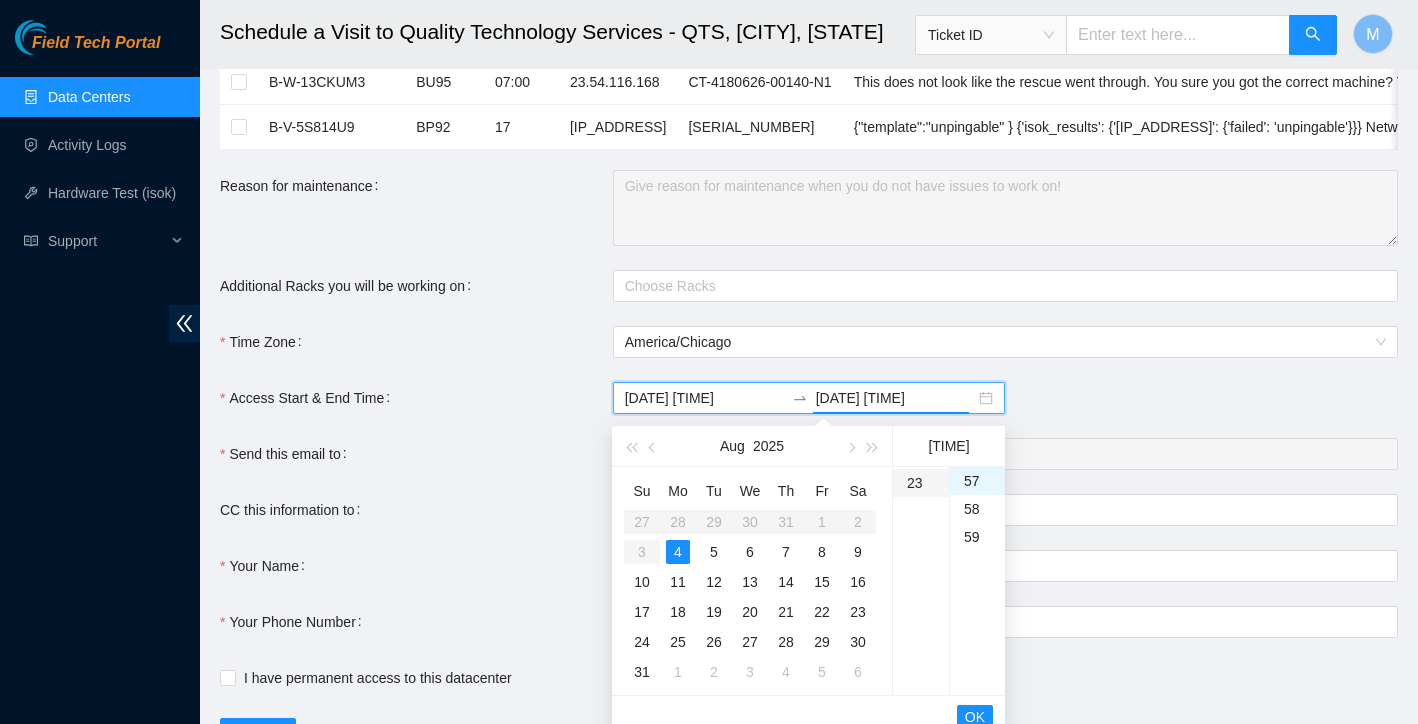click on "23" at bounding box center [921, 483] 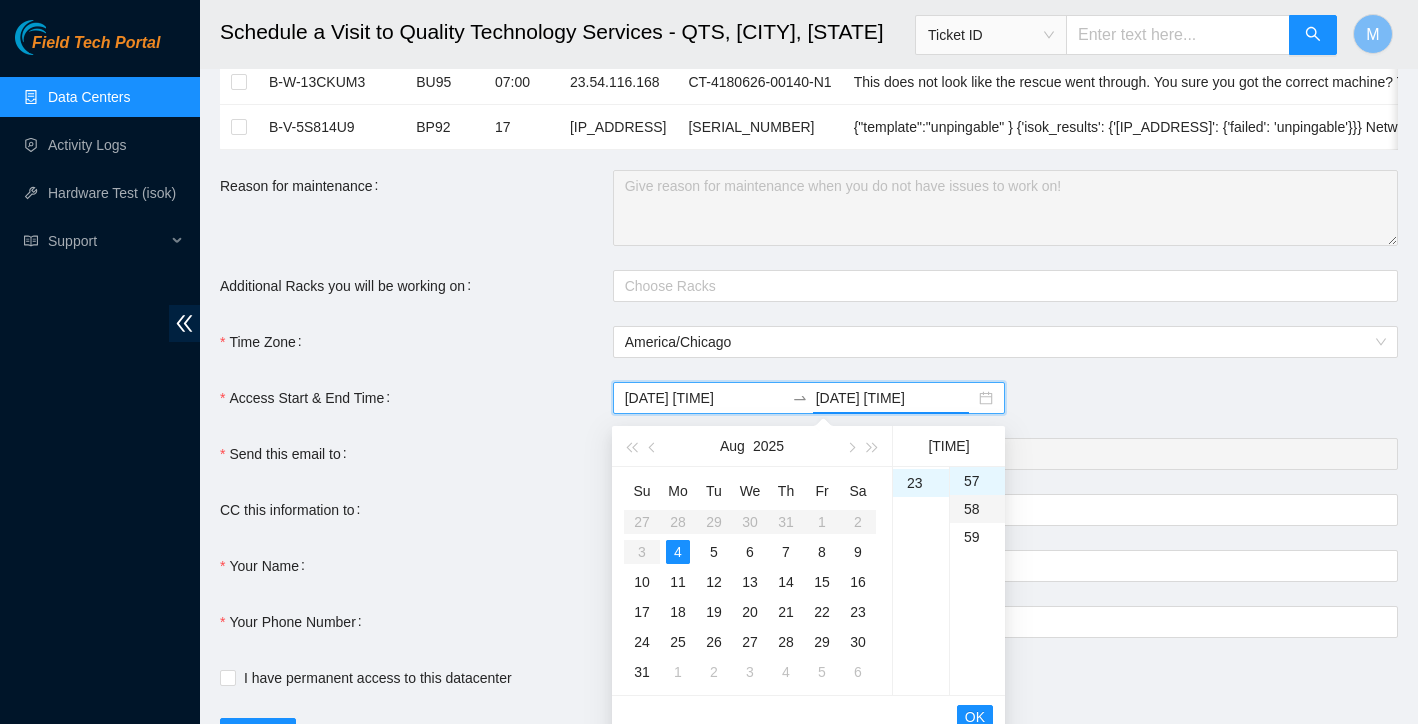 click on "58" at bounding box center [977, 509] 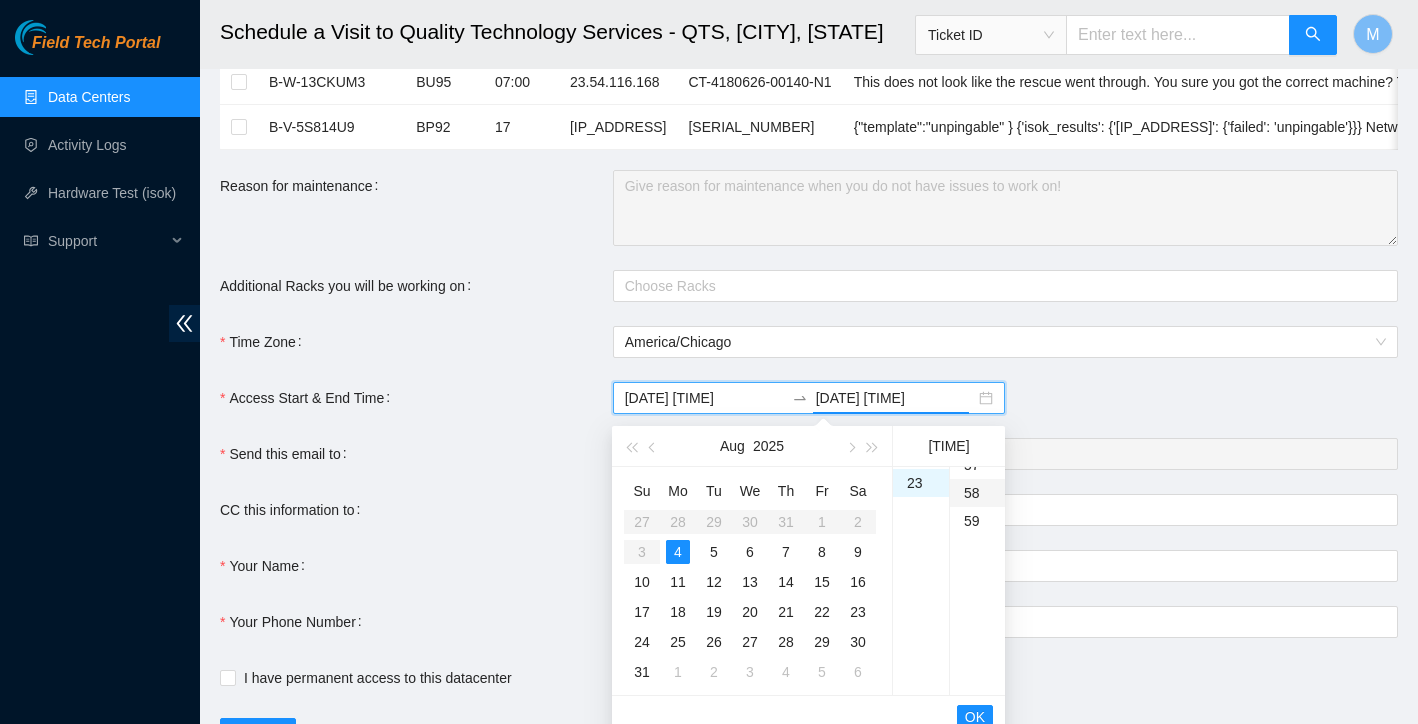 scroll, scrollTop: 1624, scrollLeft: 0, axis: vertical 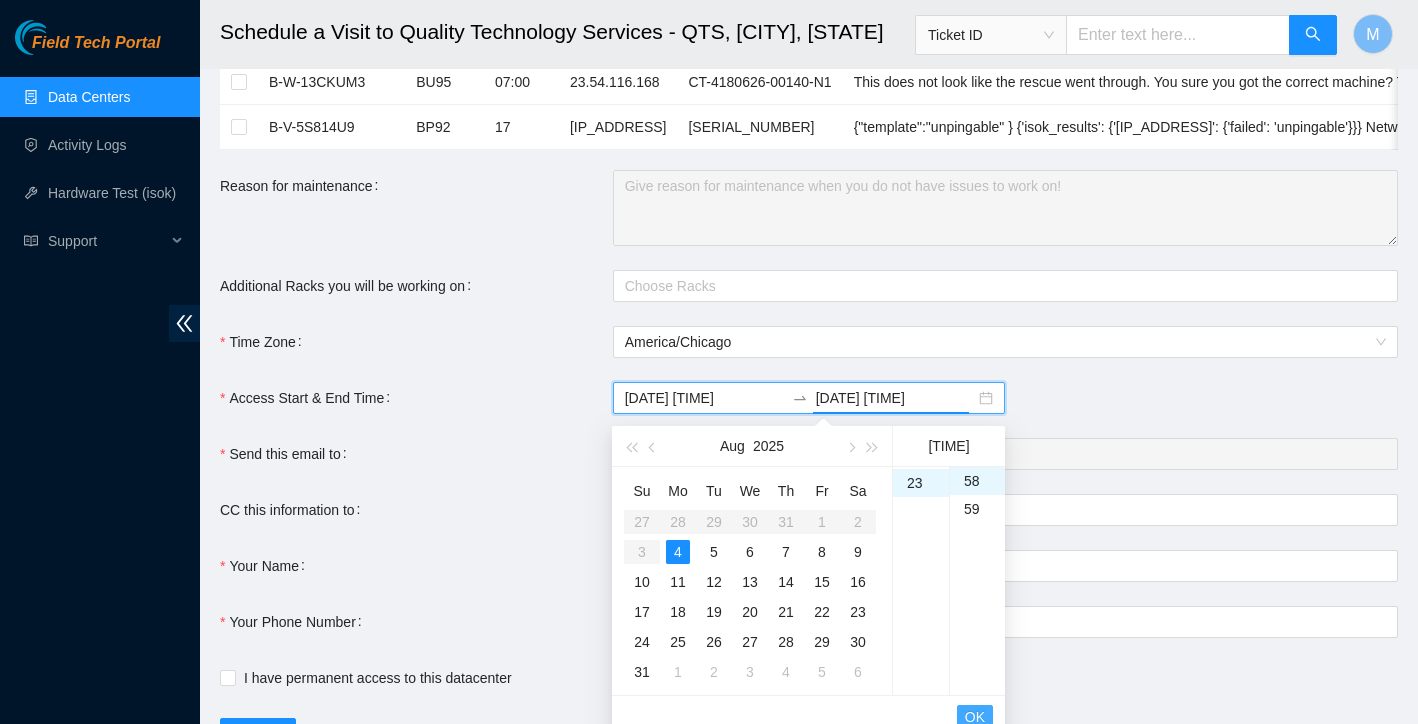 click on "OK" at bounding box center [975, 717] 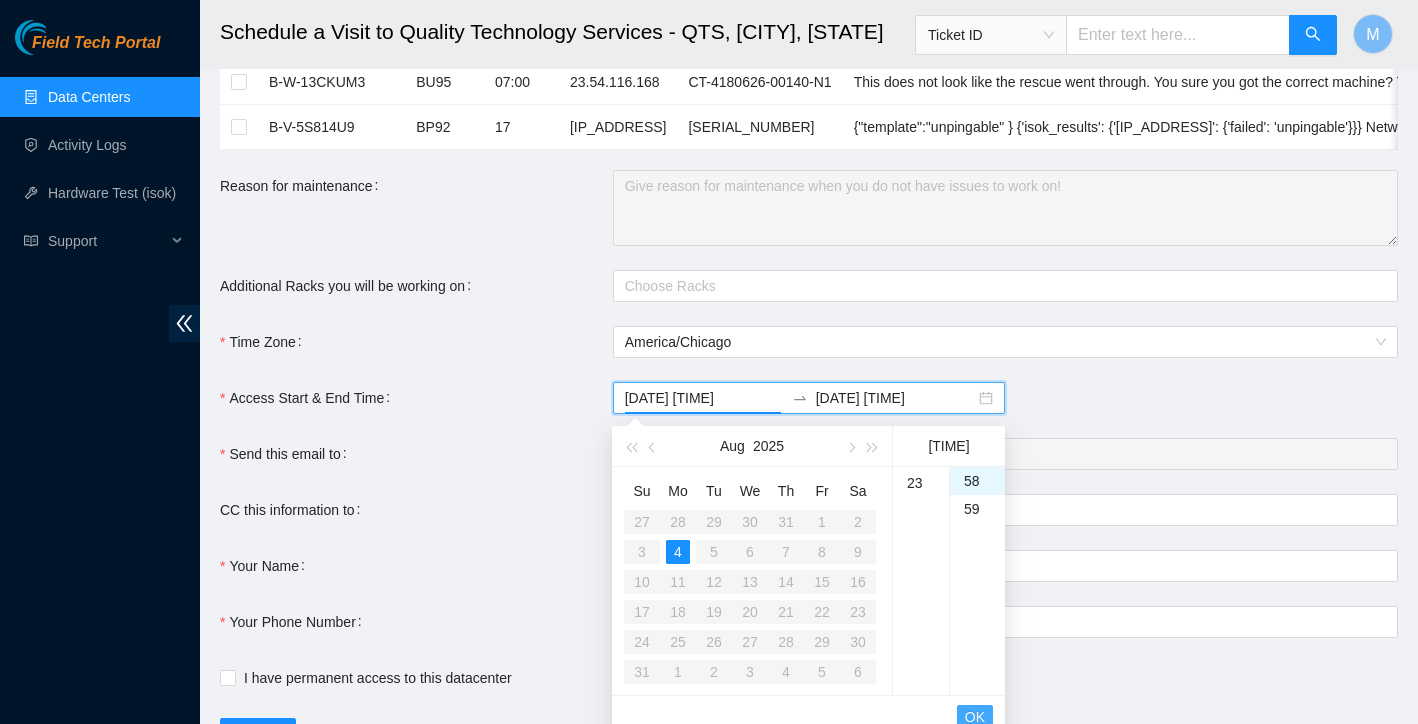 scroll, scrollTop: 168, scrollLeft: 0, axis: vertical 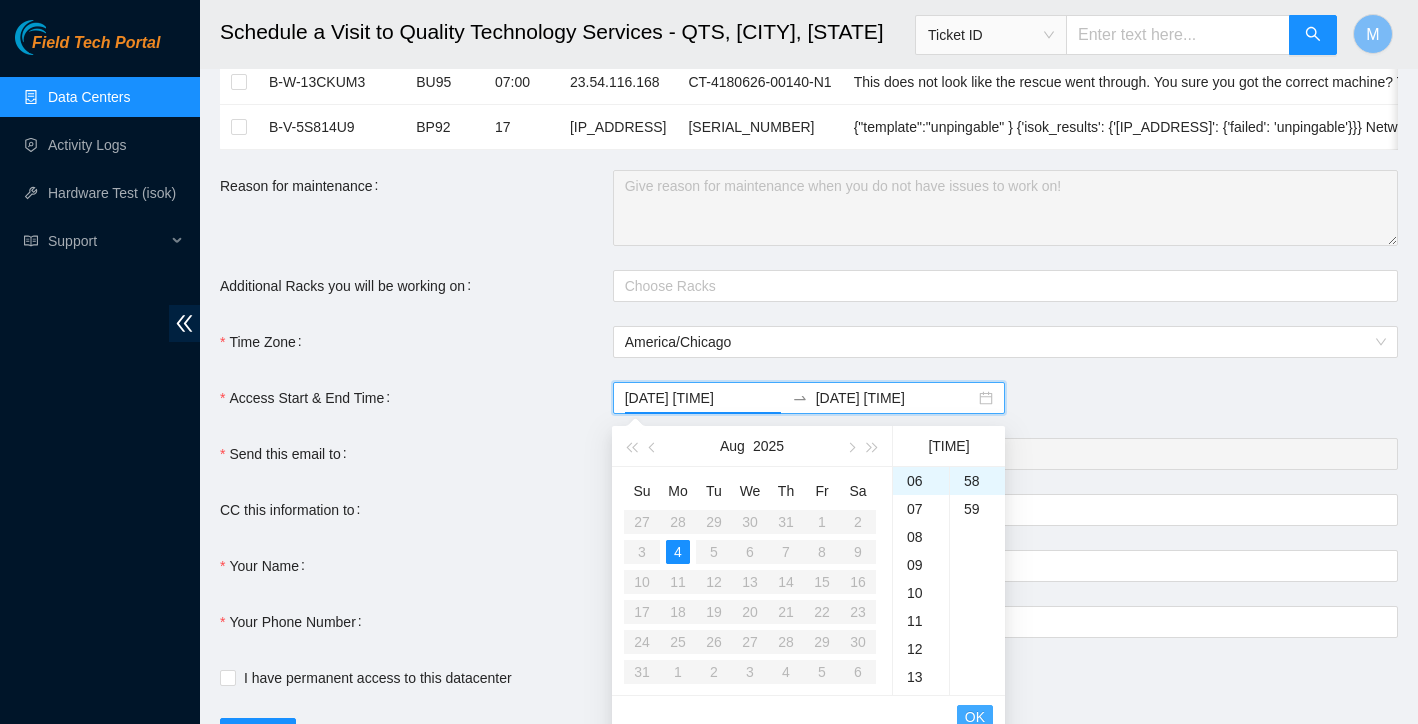 click on "OK" at bounding box center [975, 717] 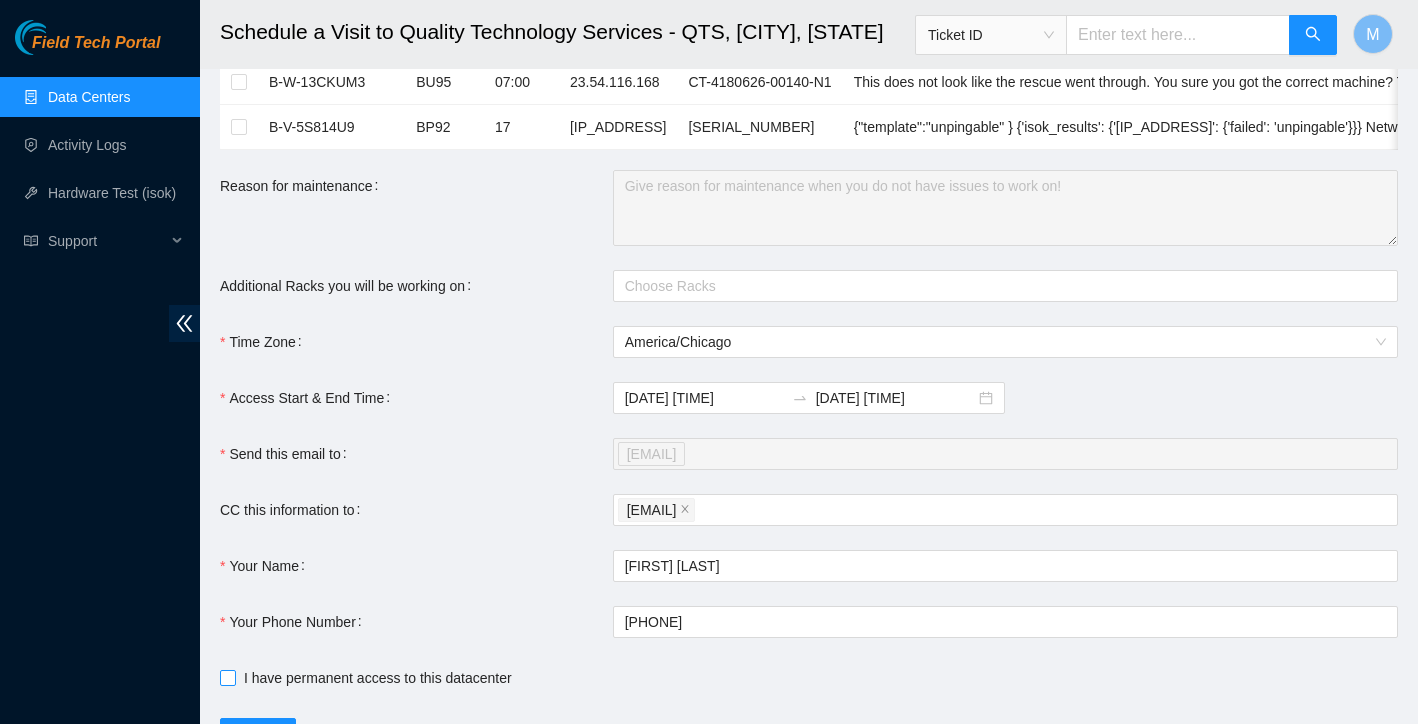 click on "I have permanent access to this datacenter" at bounding box center [227, 677] 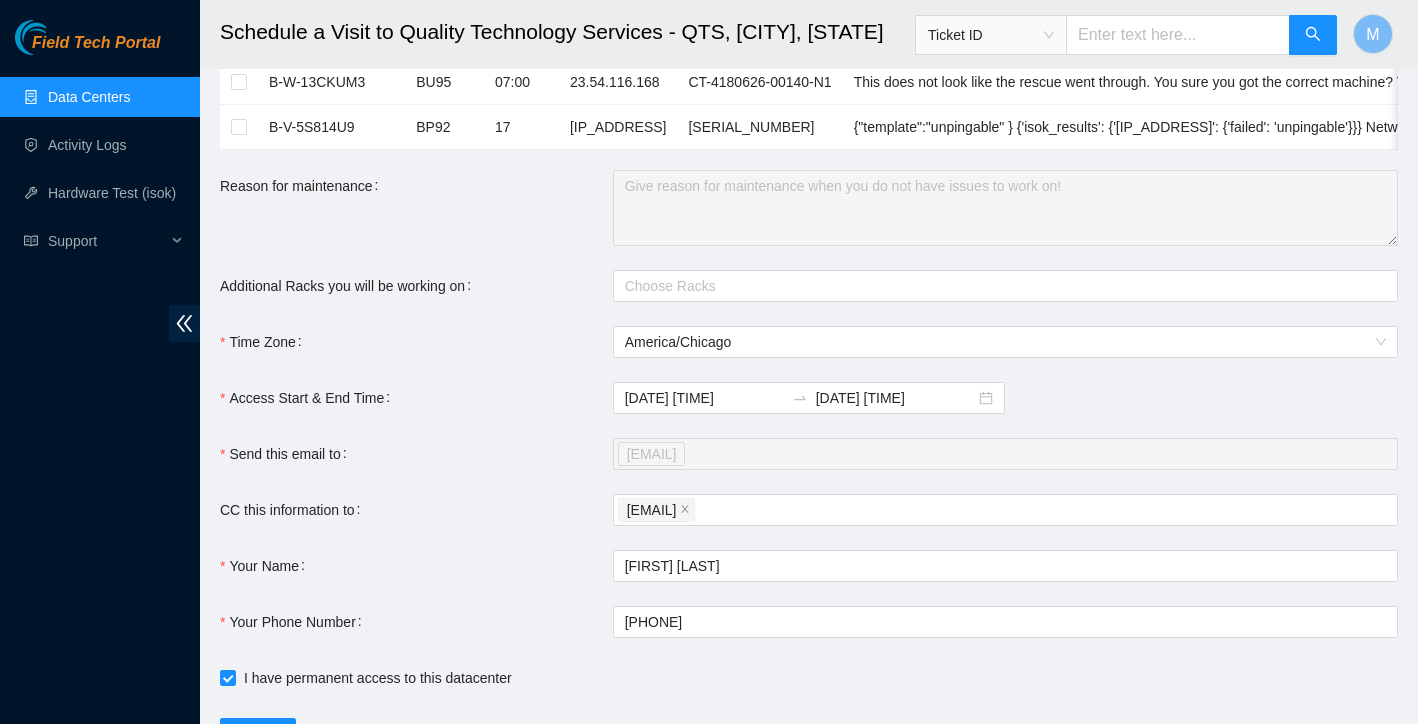 scroll, scrollTop: 290, scrollLeft: 0, axis: vertical 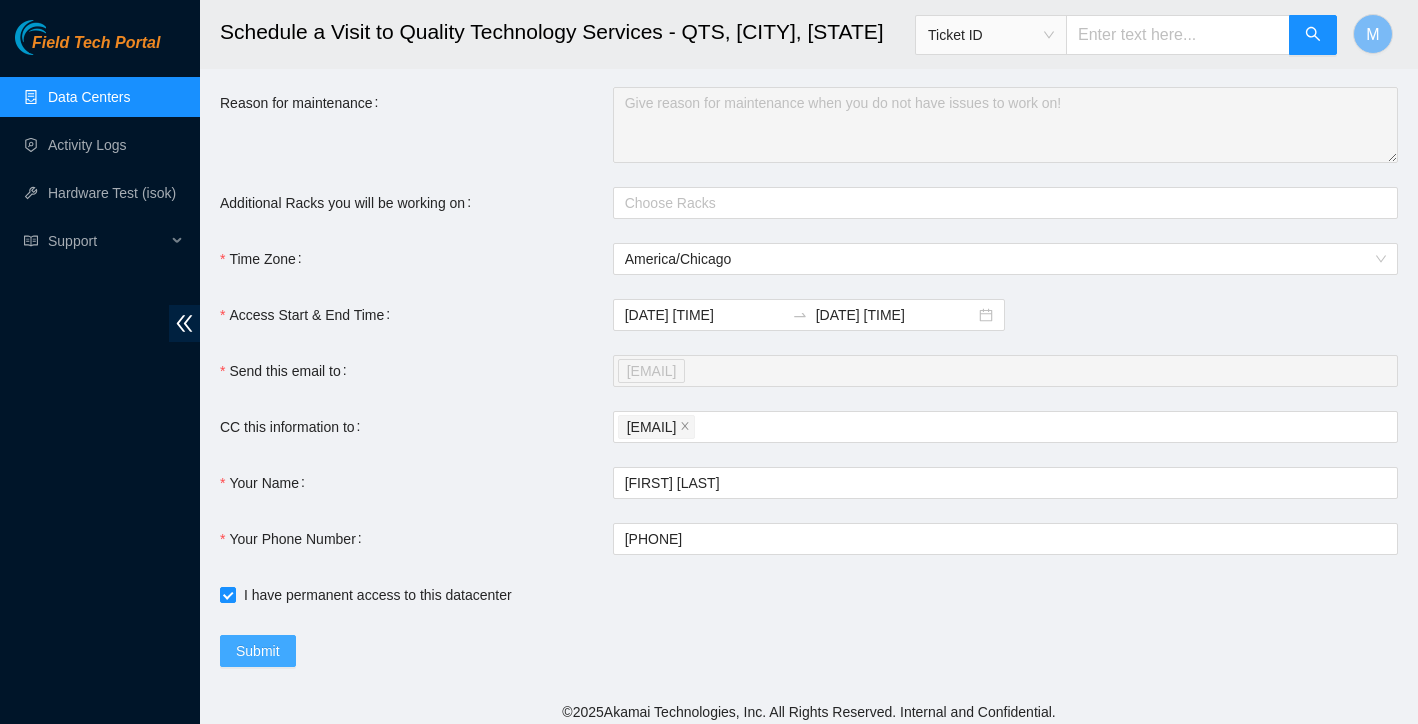 click on "Submit" at bounding box center [258, 651] 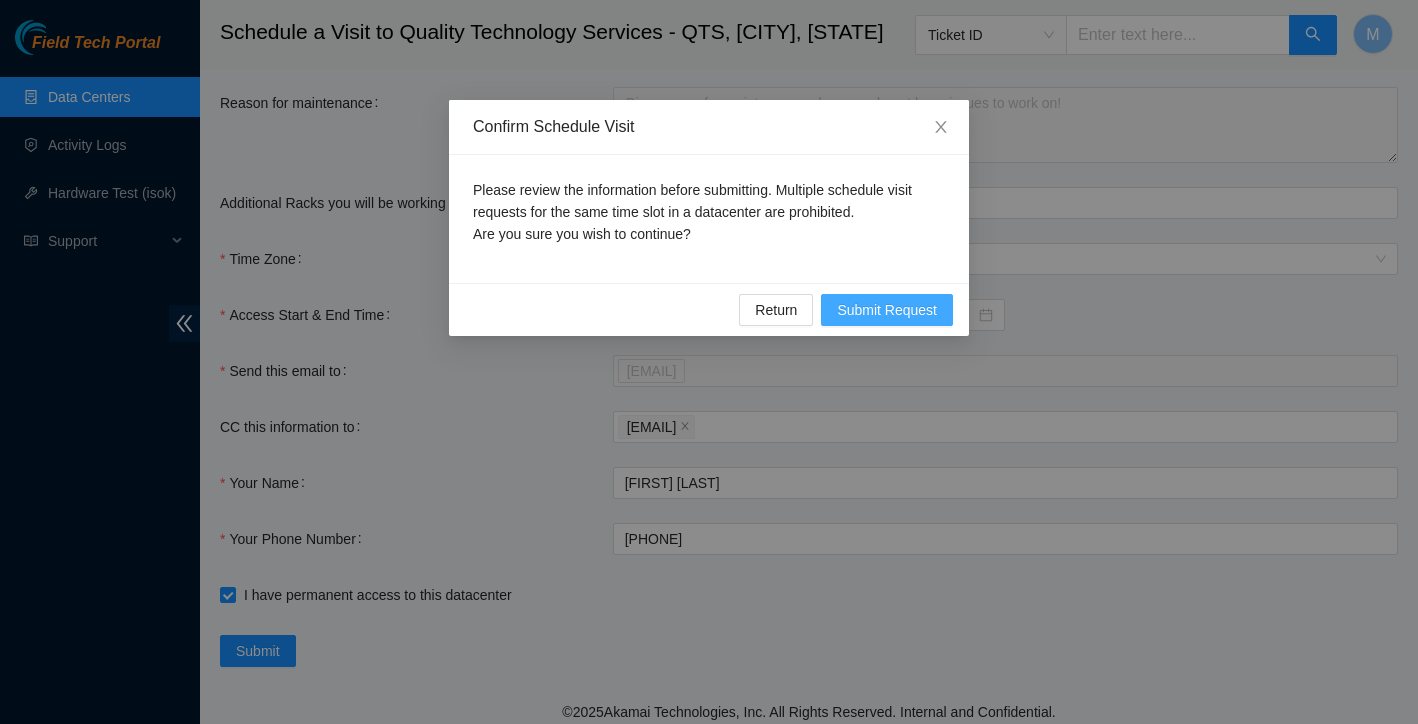 click on "Submit Request" at bounding box center (887, 310) 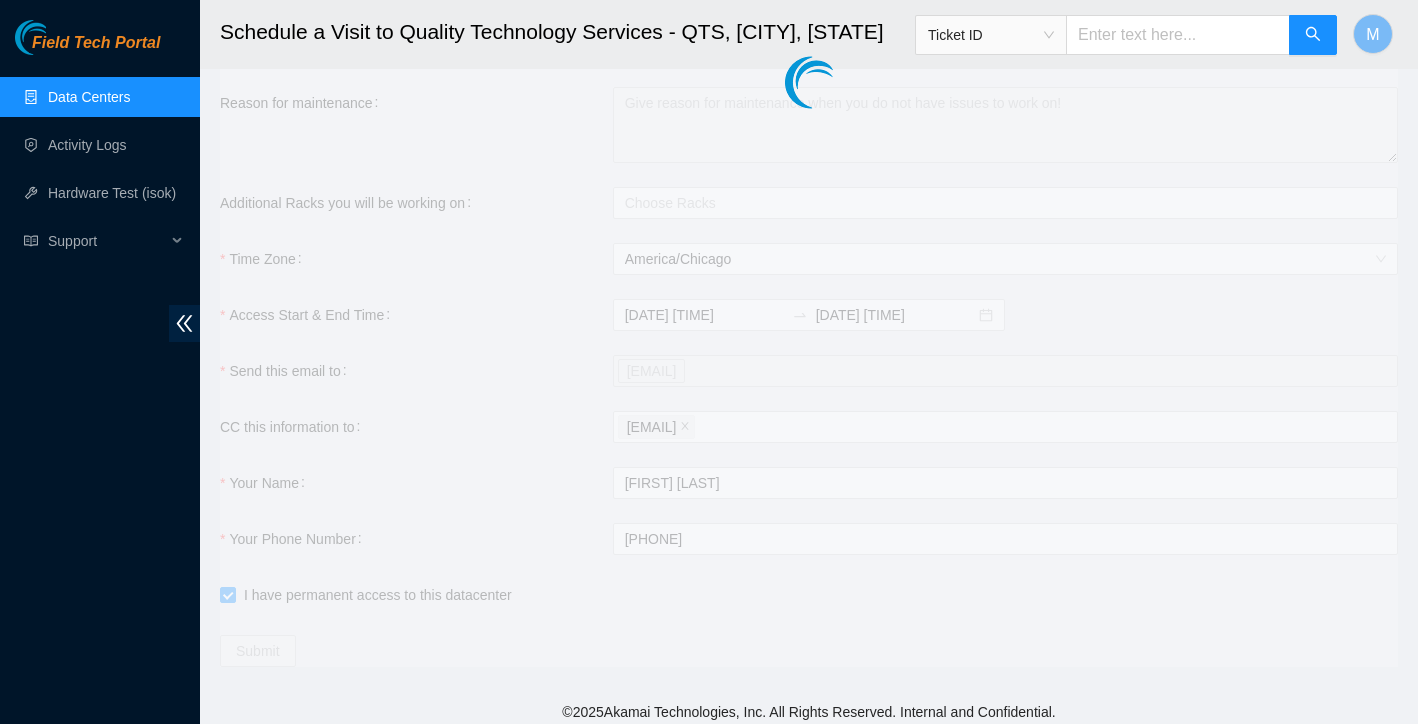 type 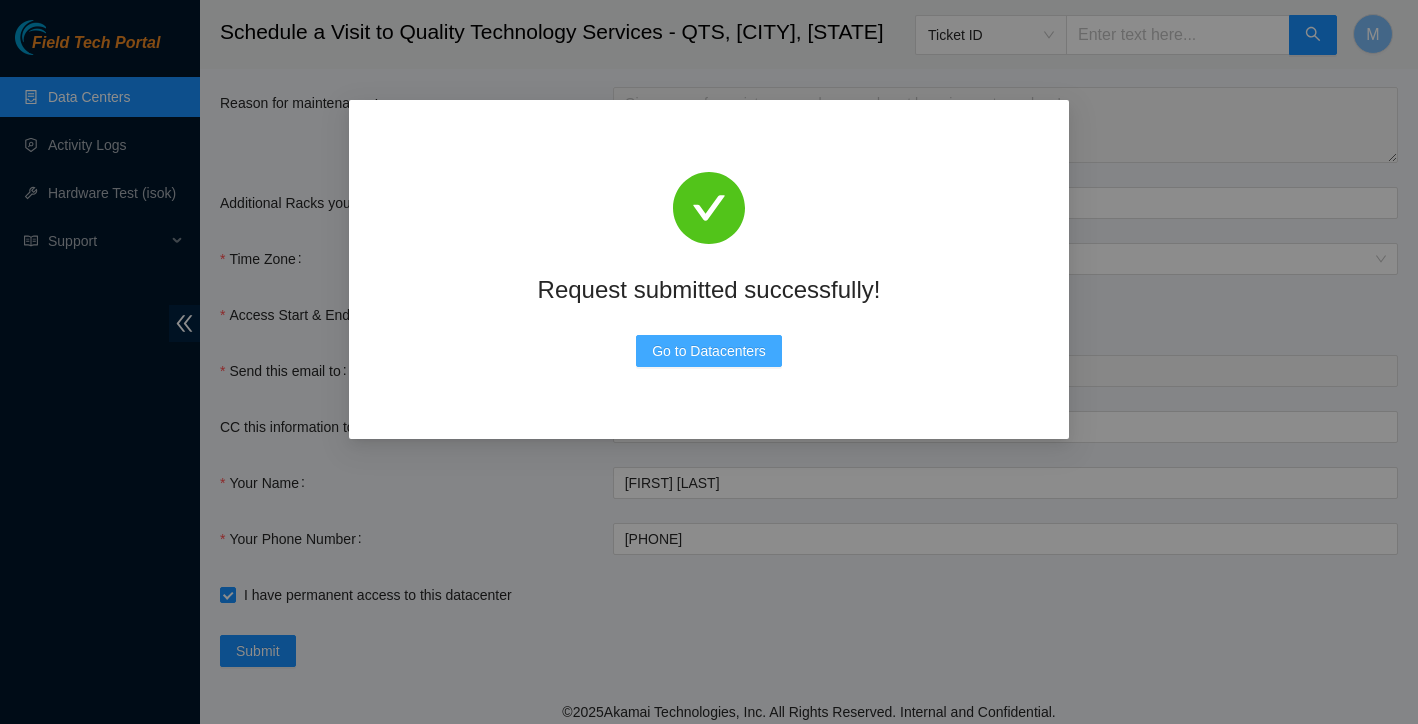 click on "Go to Datacenters" at bounding box center (709, 351) 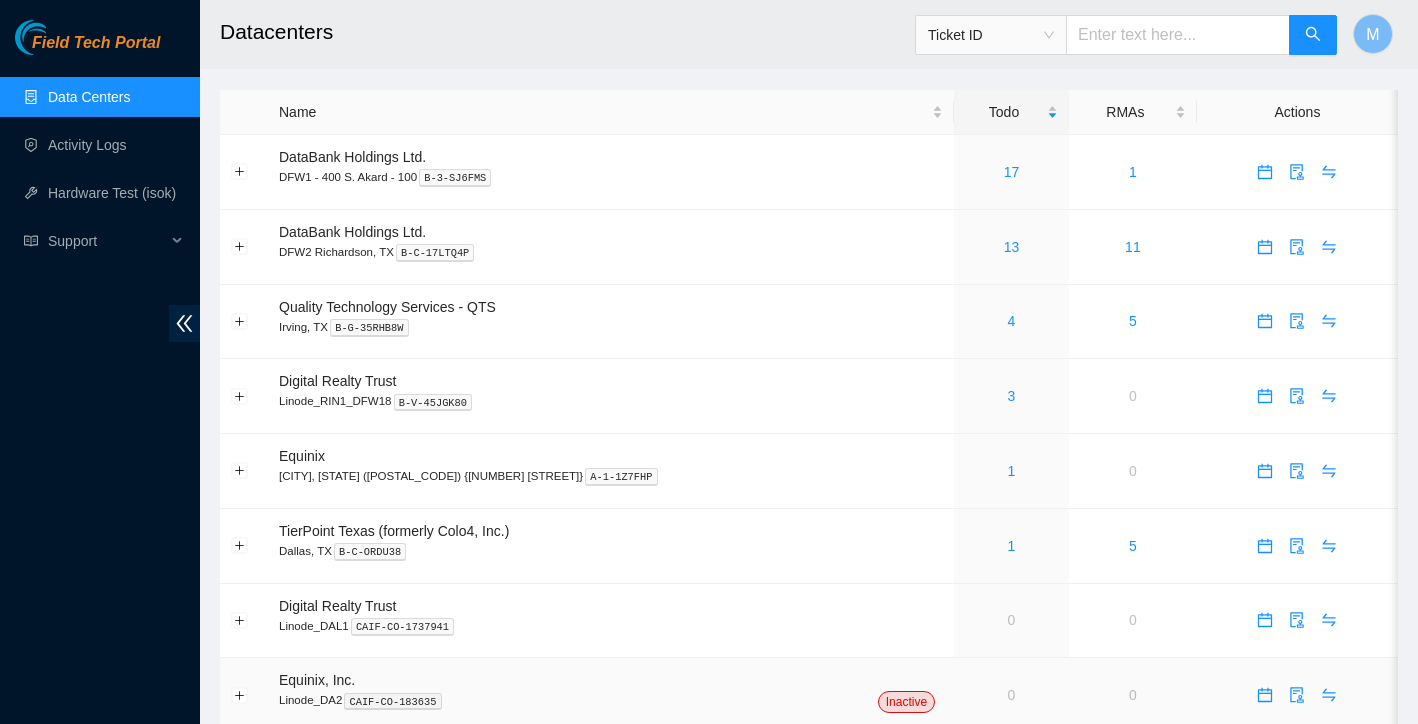 scroll, scrollTop: 0, scrollLeft: 0, axis: both 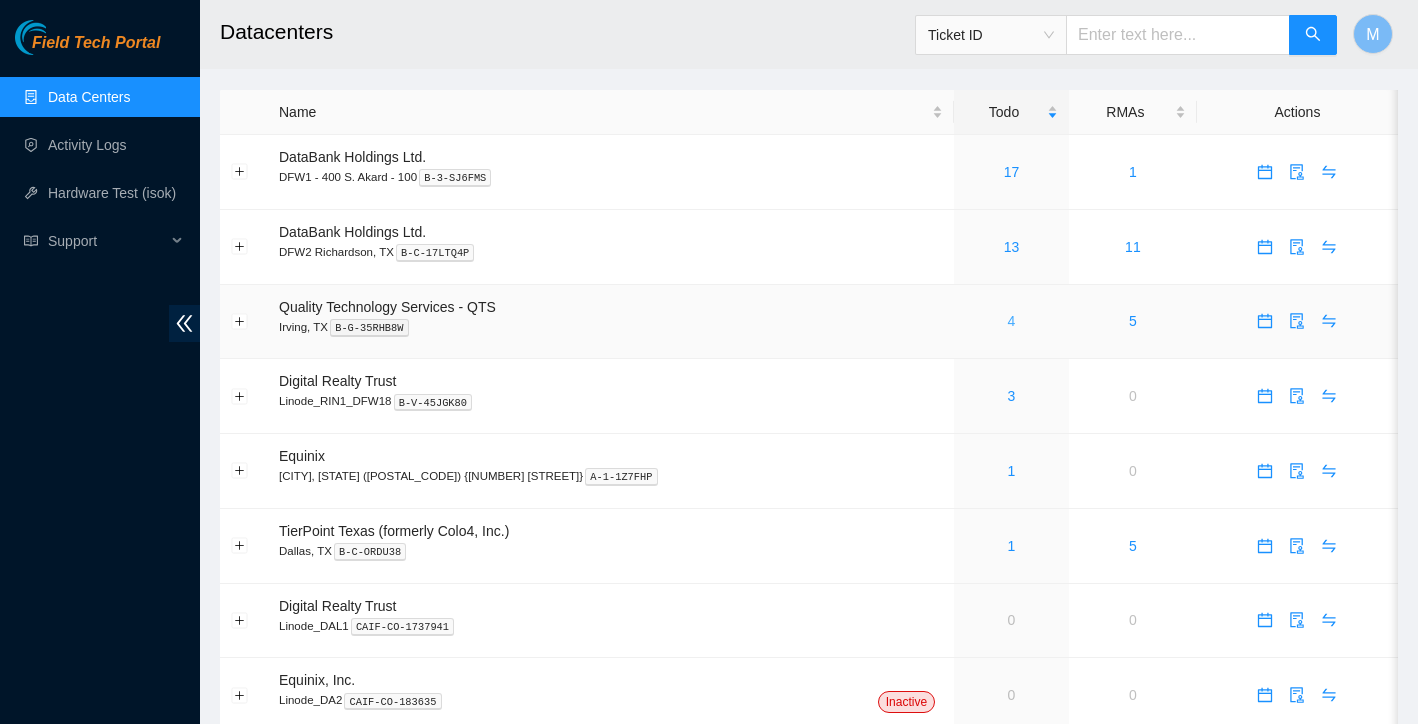 click on "4" at bounding box center (1012, 321) 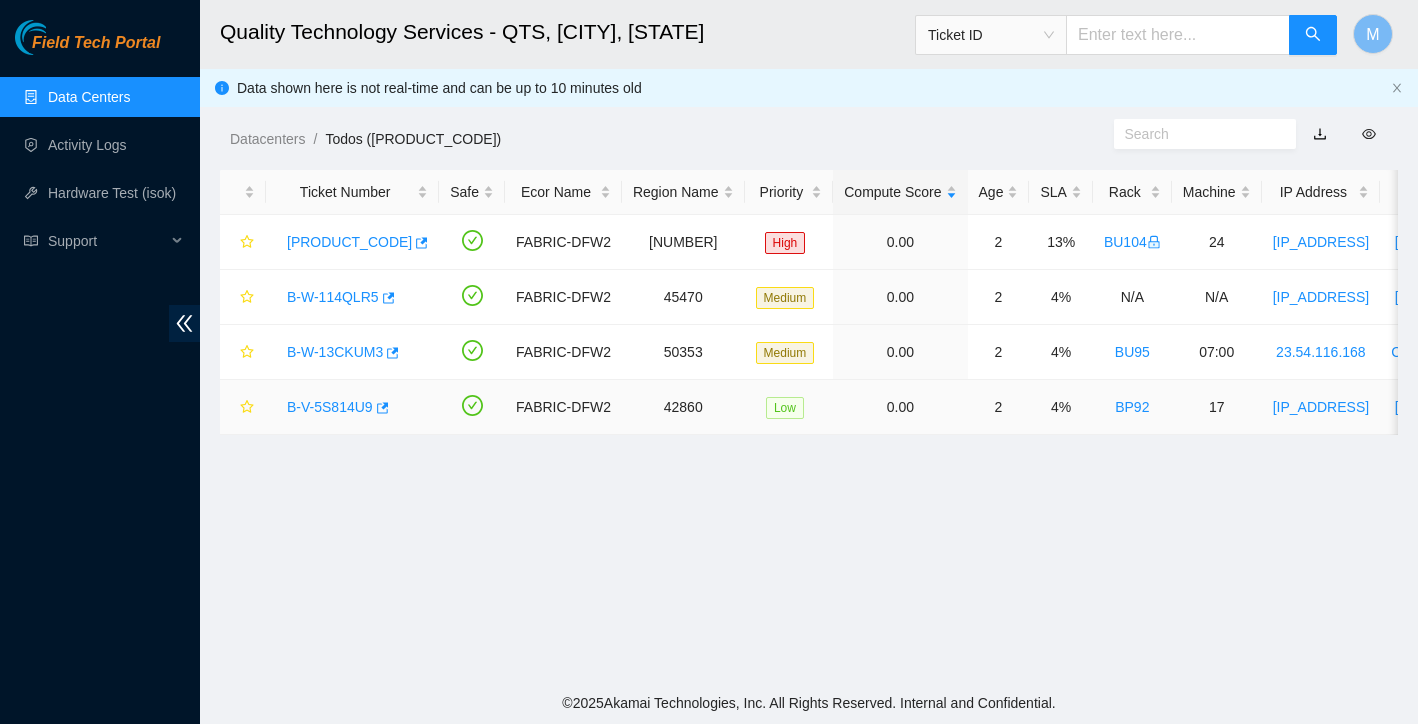 click on "B-V-5S814U9" at bounding box center [330, 407] 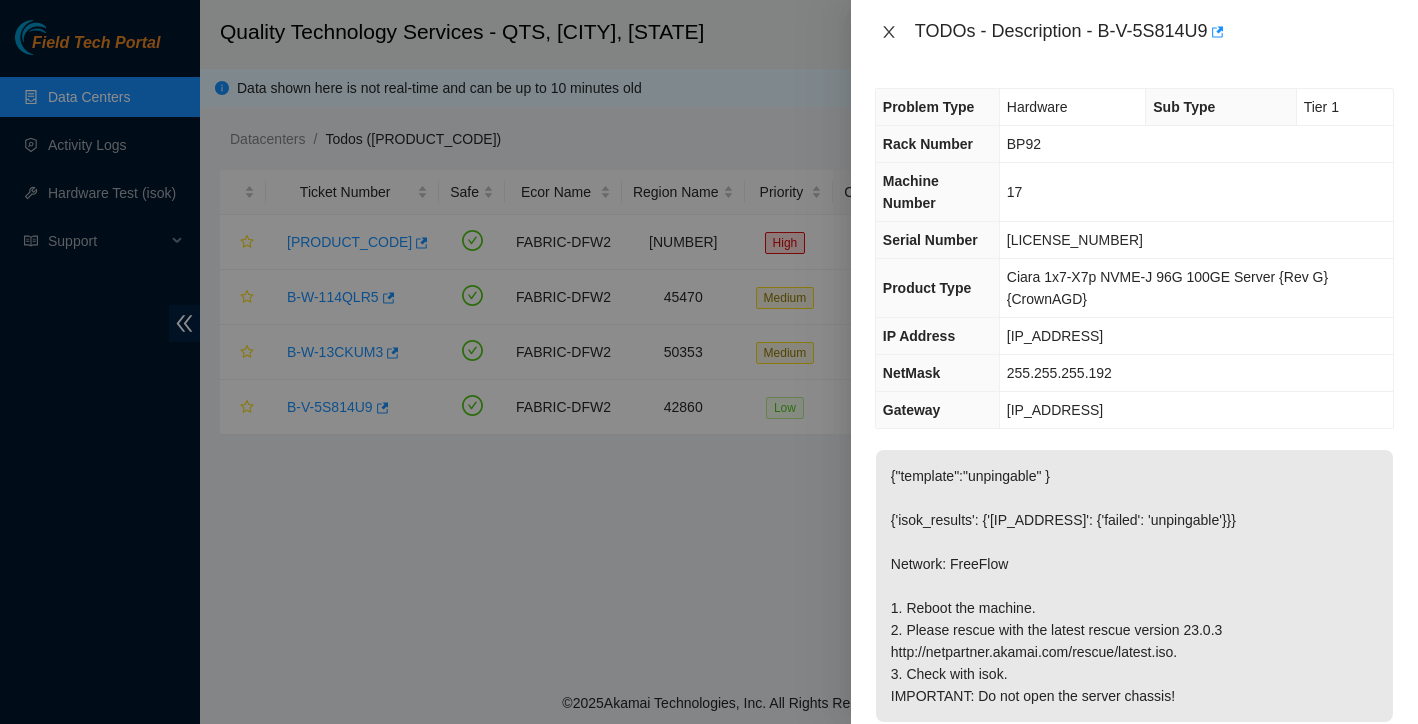 scroll, scrollTop: 0, scrollLeft: 0, axis: both 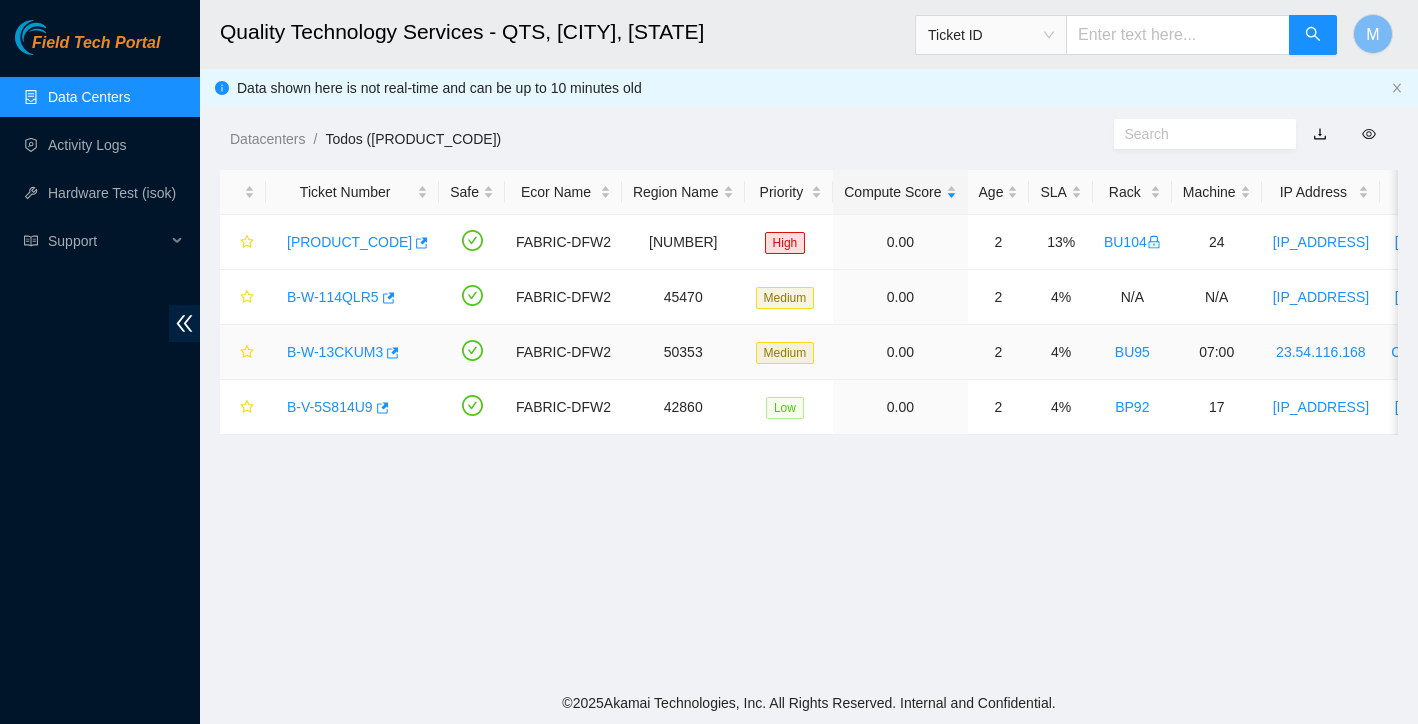 click on "B-W-13CKUM3" at bounding box center [335, 352] 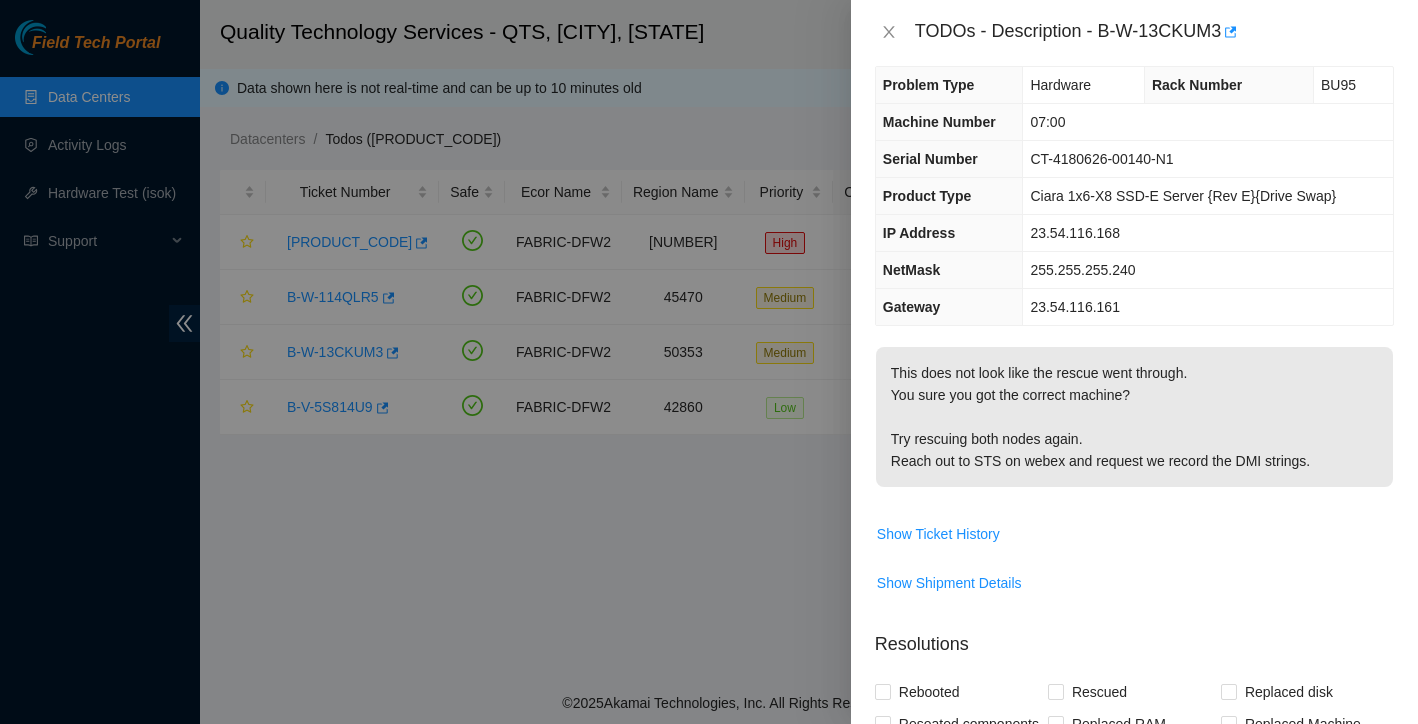 scroll, scrollTop: 34, scrollLeft: 0, axis: vertical 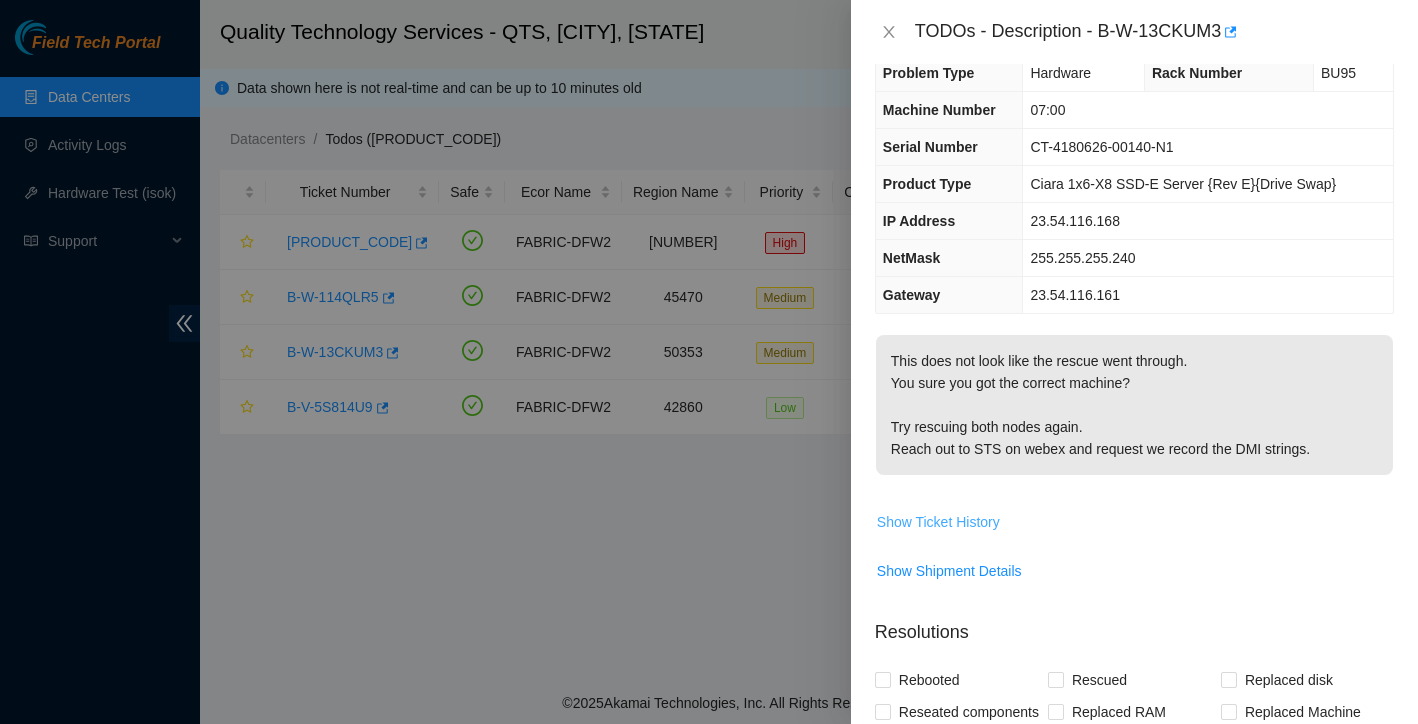 click on "Show Ticket History" at bounding box center (938, 522) 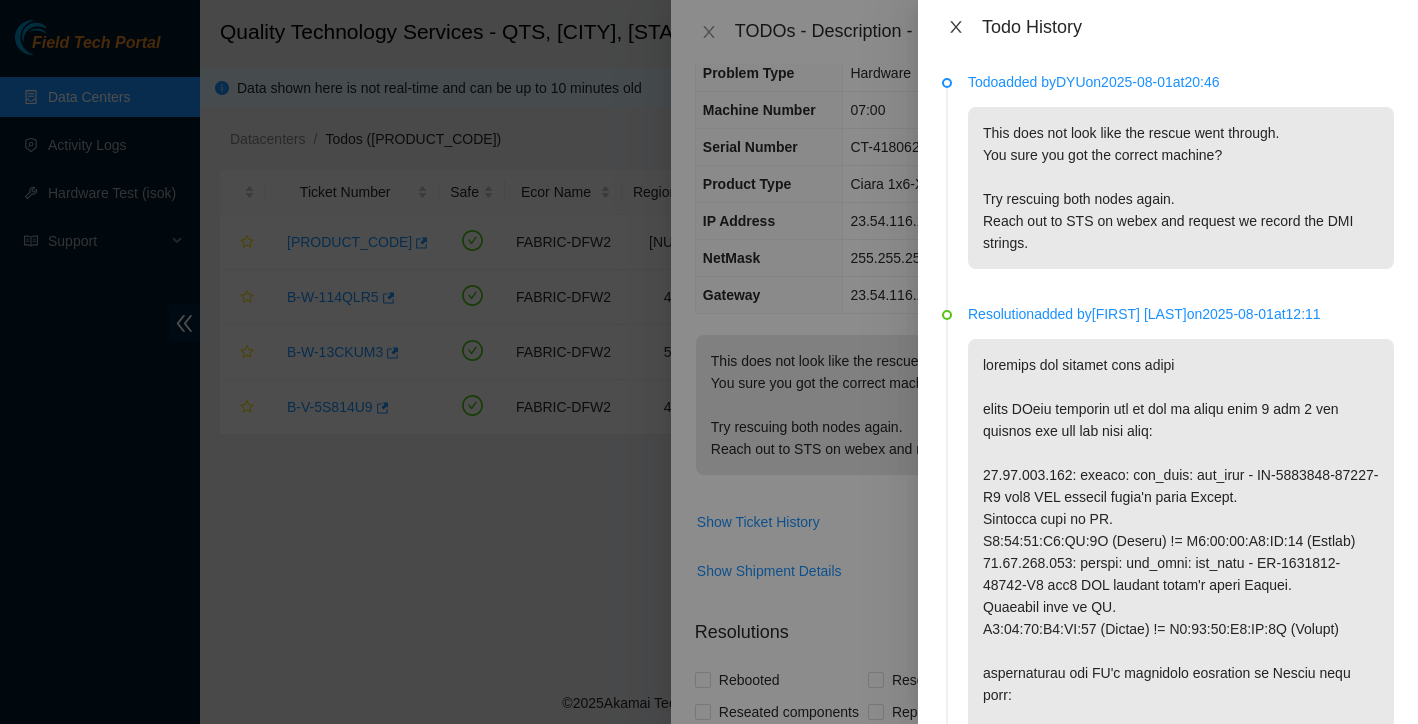 click 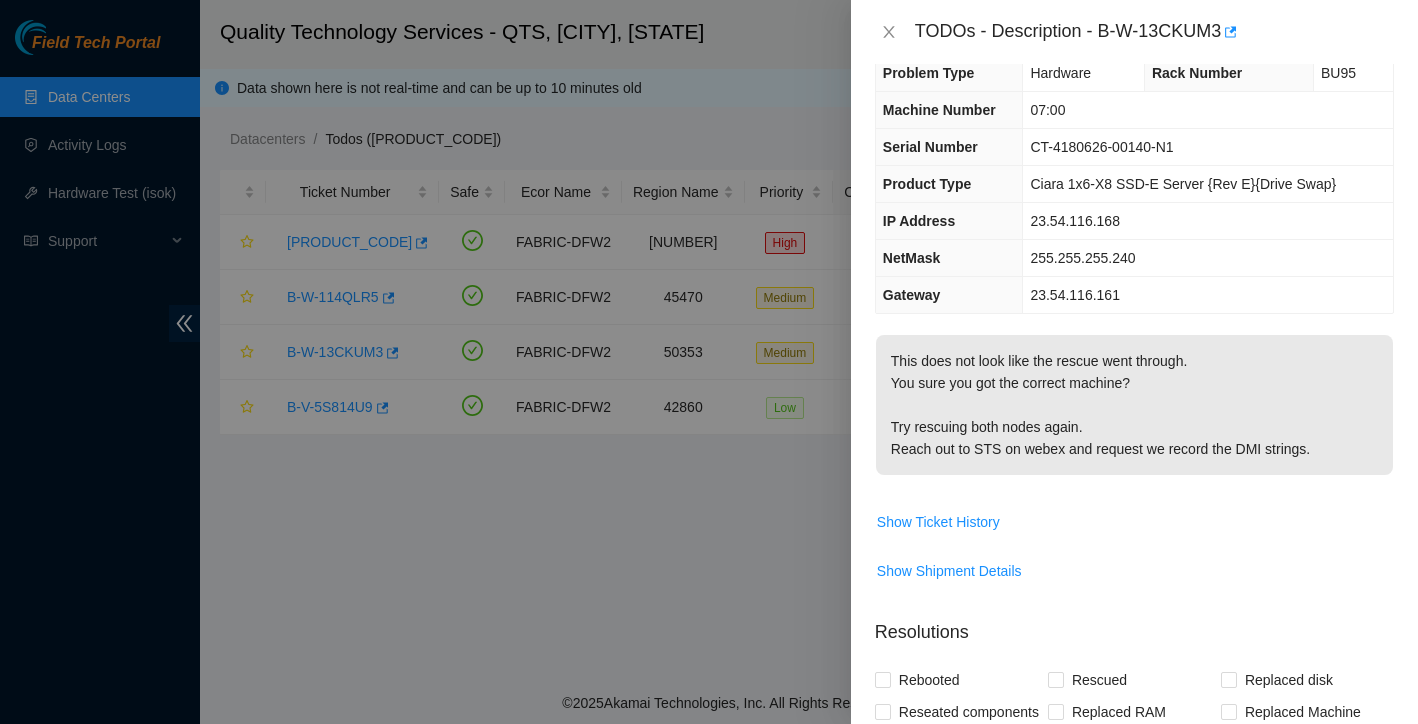 scroll, scrollTop: 0, scrollLeft: 0, axis: both 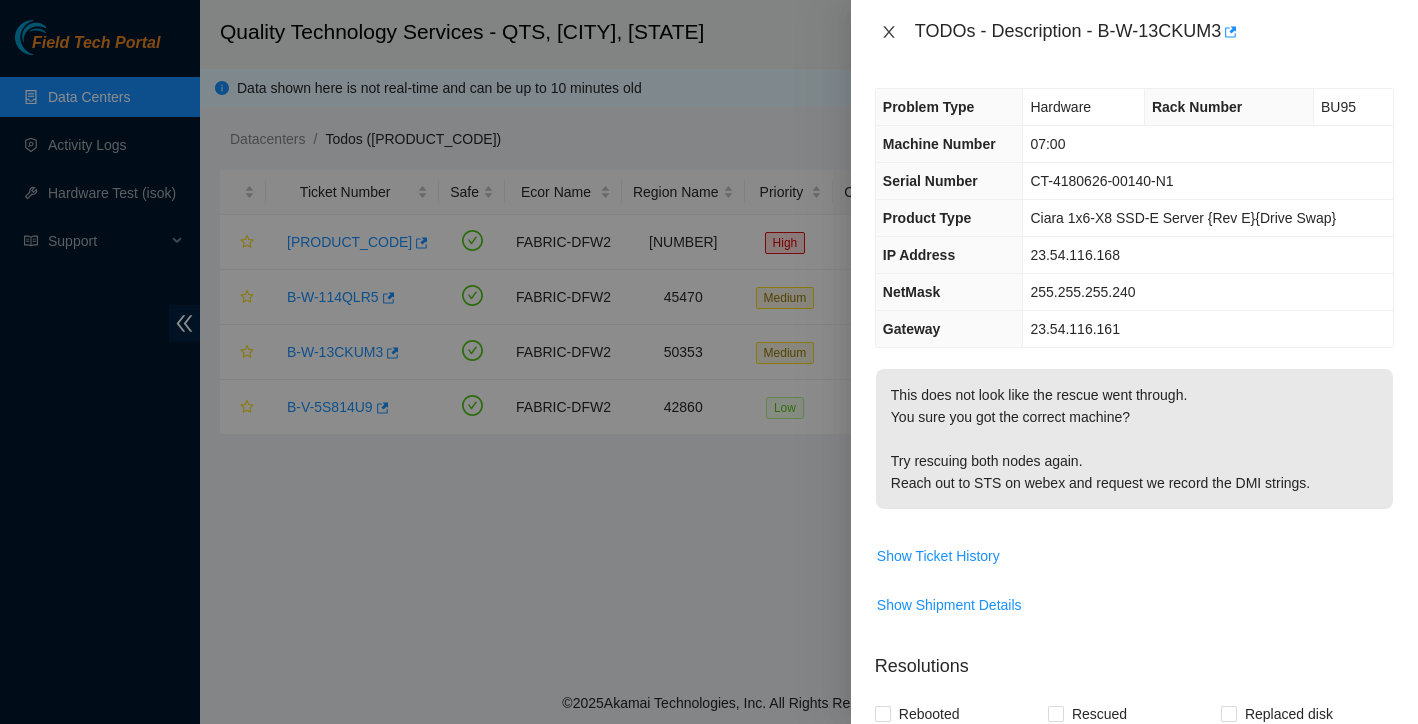 click 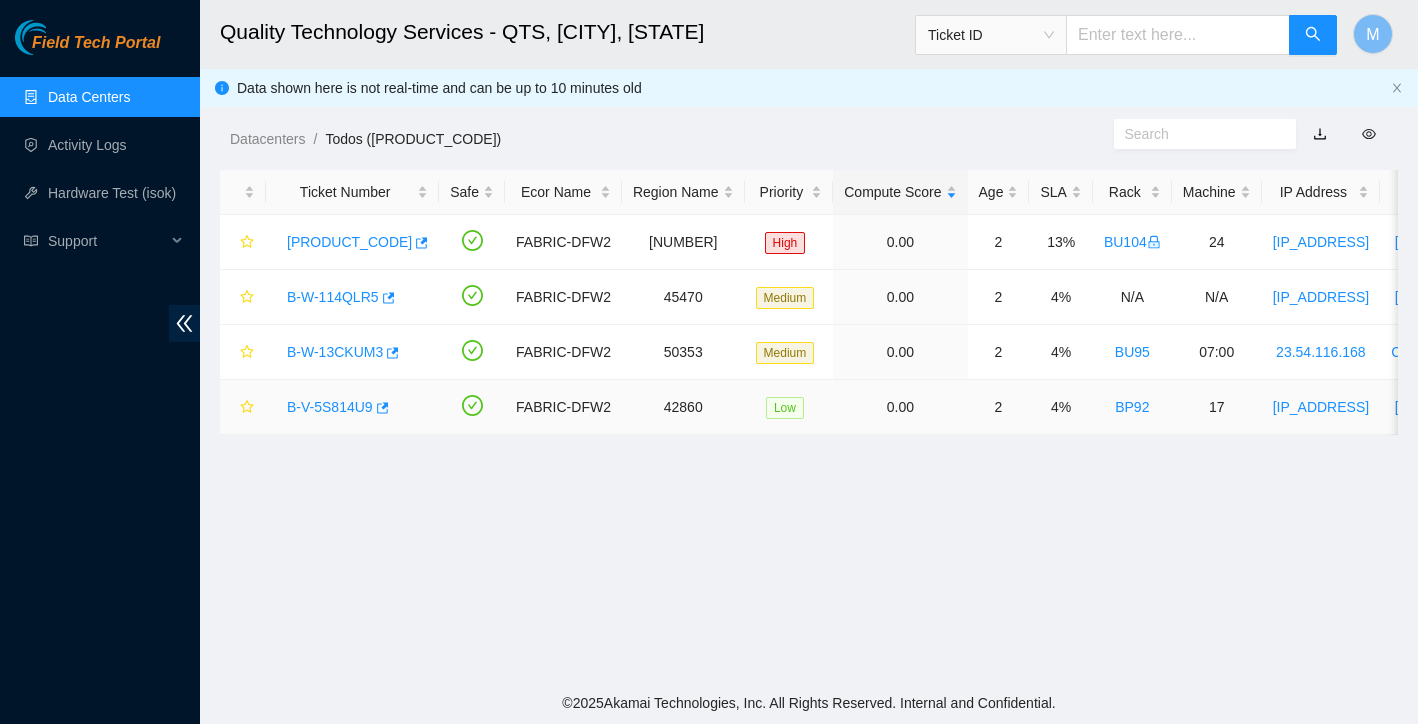 click on "B-V-5S814U9" at bounding box center [330, 407] 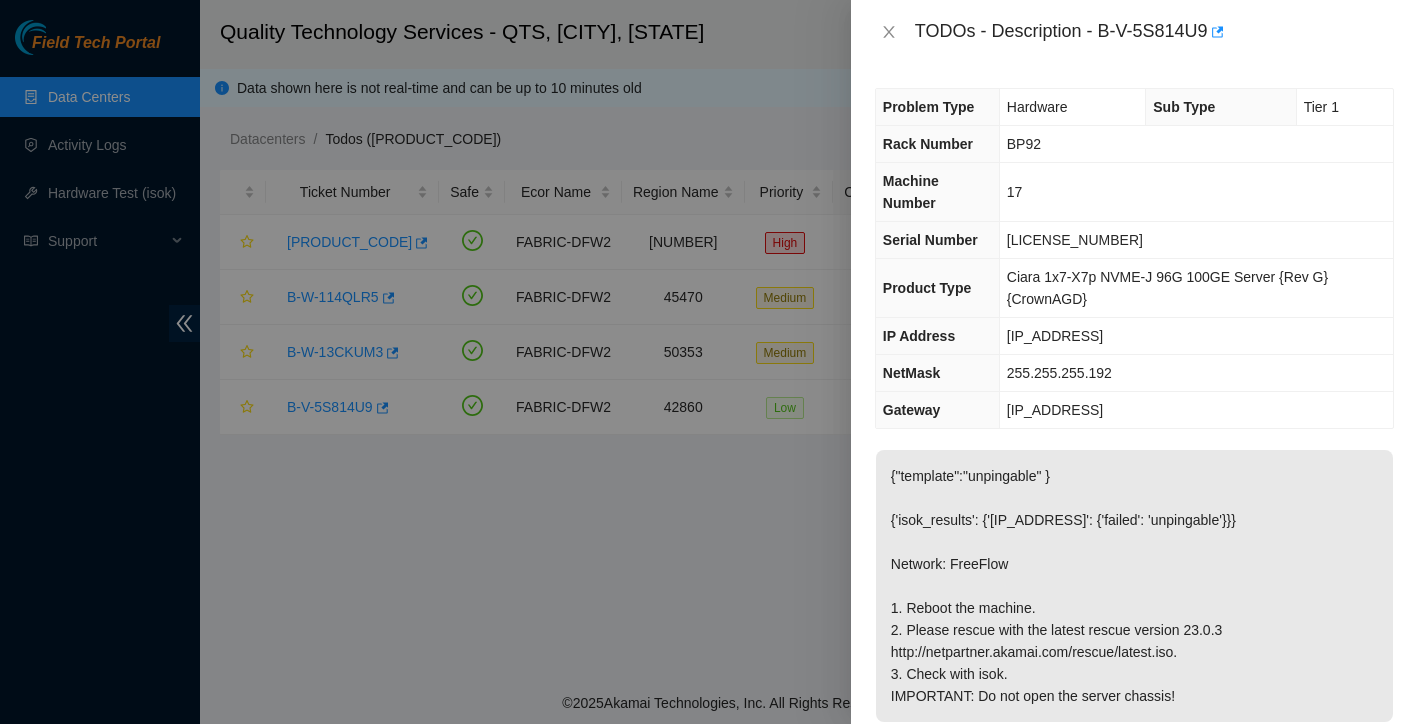 scroll, scrollTop: 0, scrollLeft: 0, axis: both 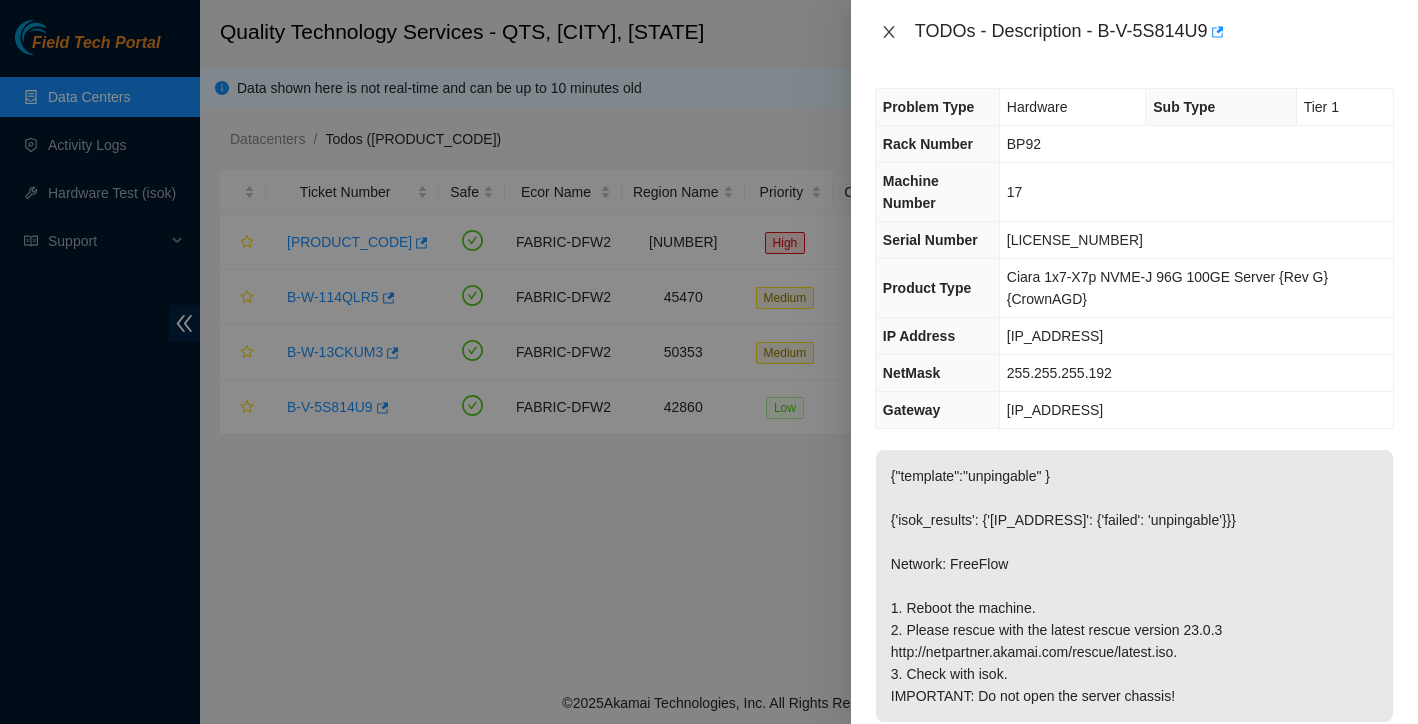 click 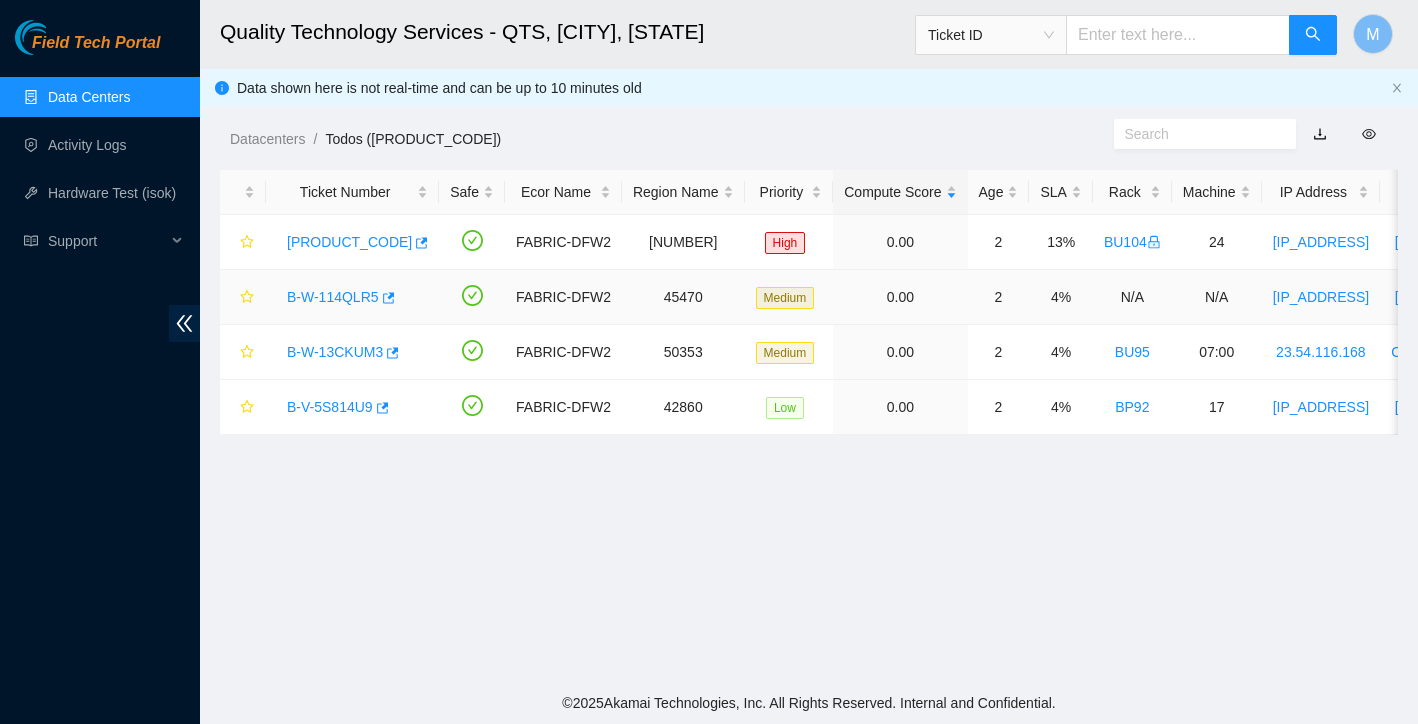 click on "B-W-114QLR5" at bounding box center [333, 297] 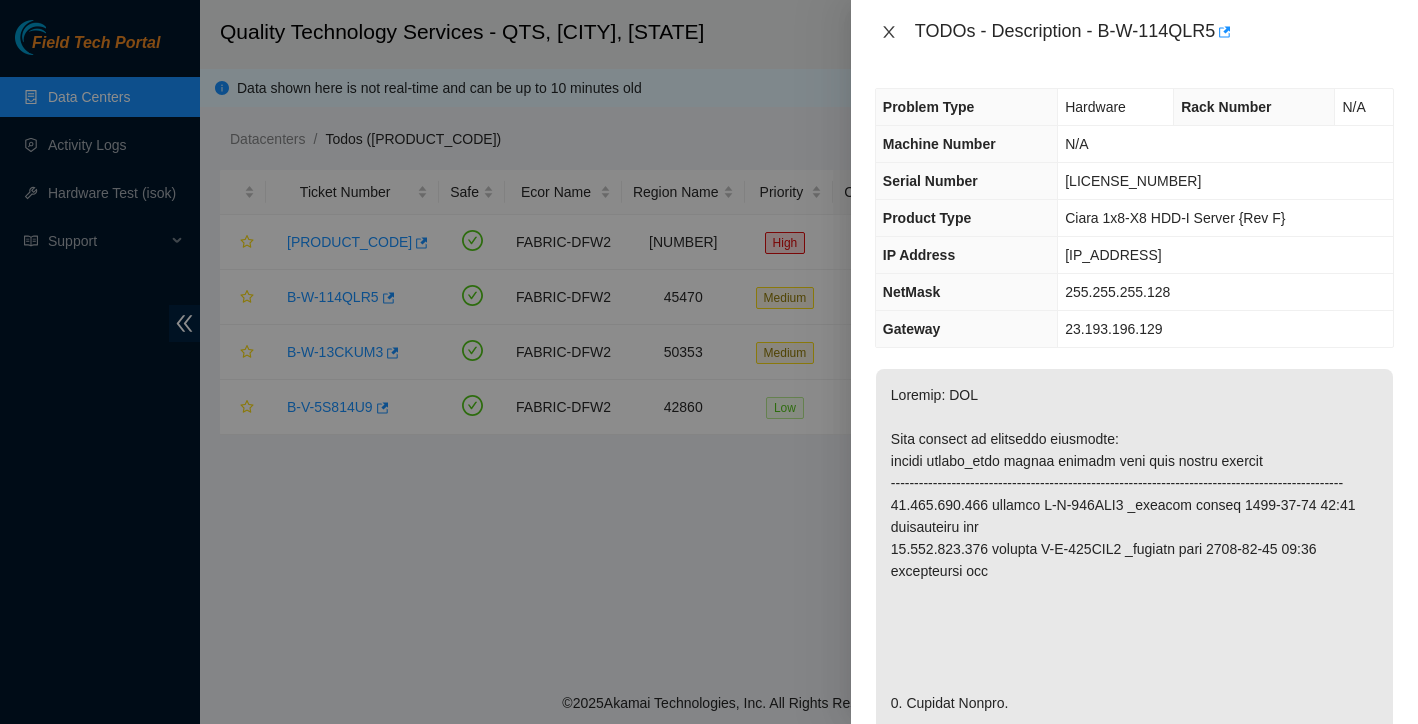 scroll, scrollTop: 0, scrollLeft: 0, axis: both 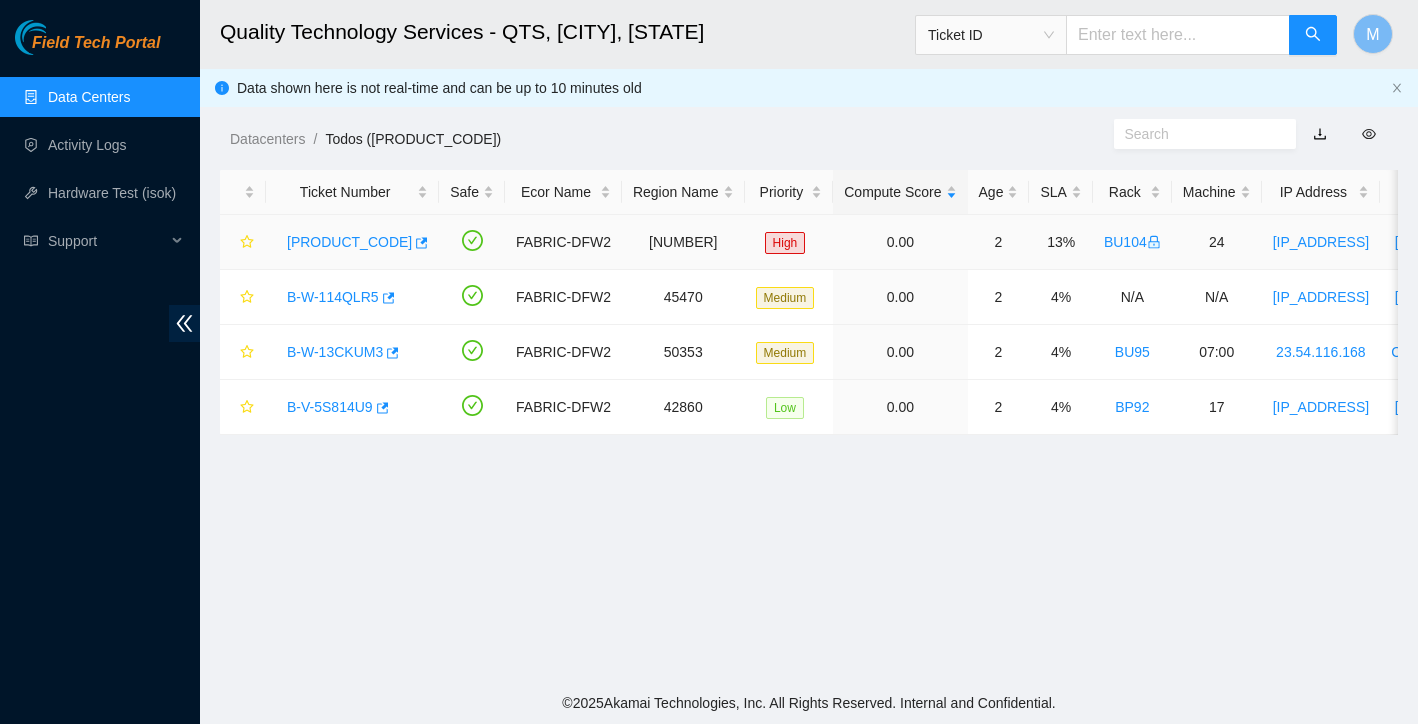 click on "[PRODUCT_CODE]" at bounding box center (349, 242) 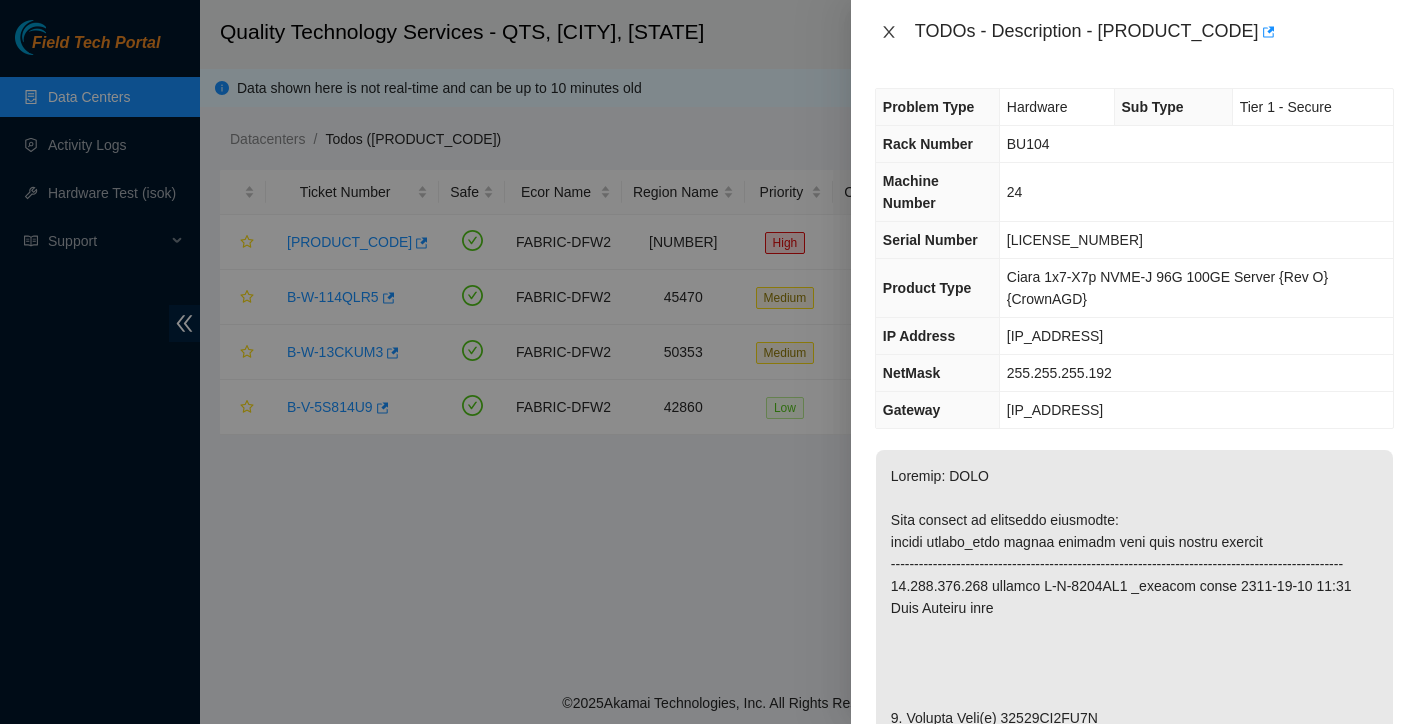 scroll, scrollTop: 0, scrollLeft: 0, axis: both 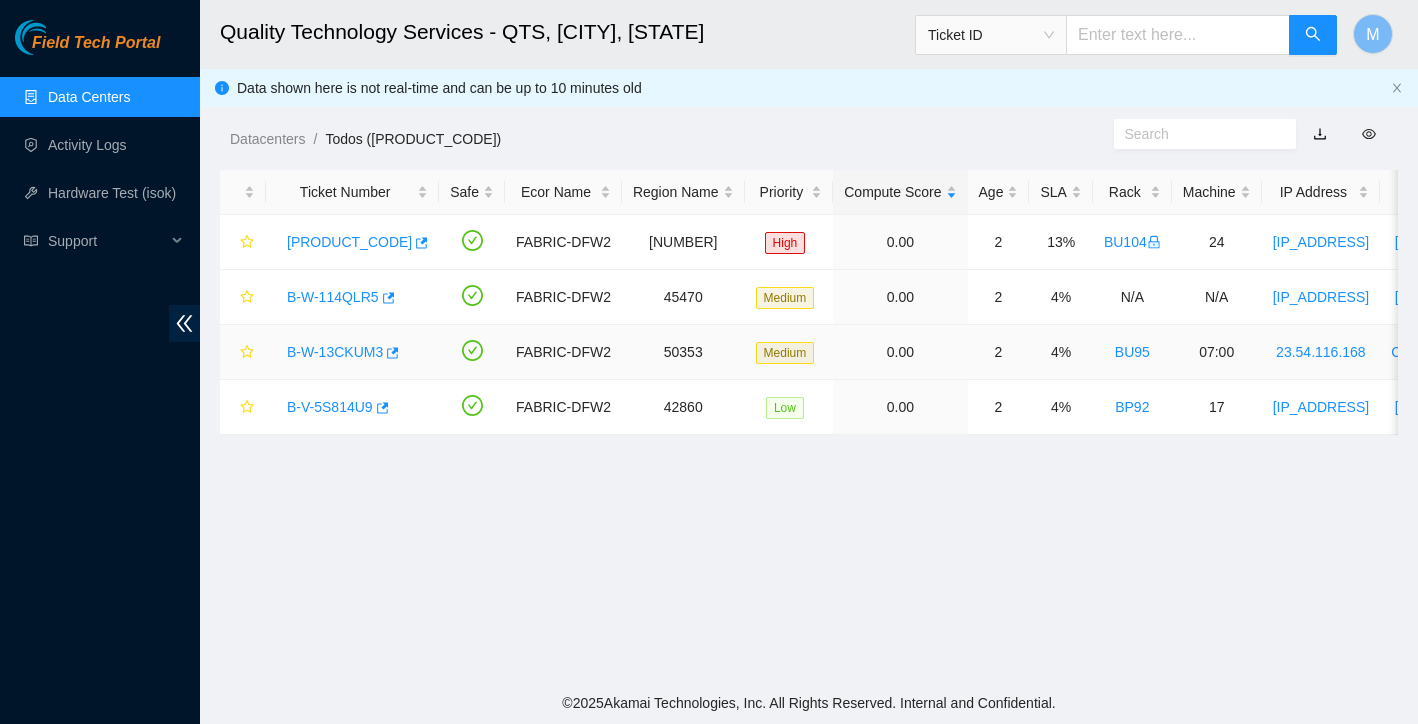 click on "B-W-13CKUM3" at bounding box center [335, 352] 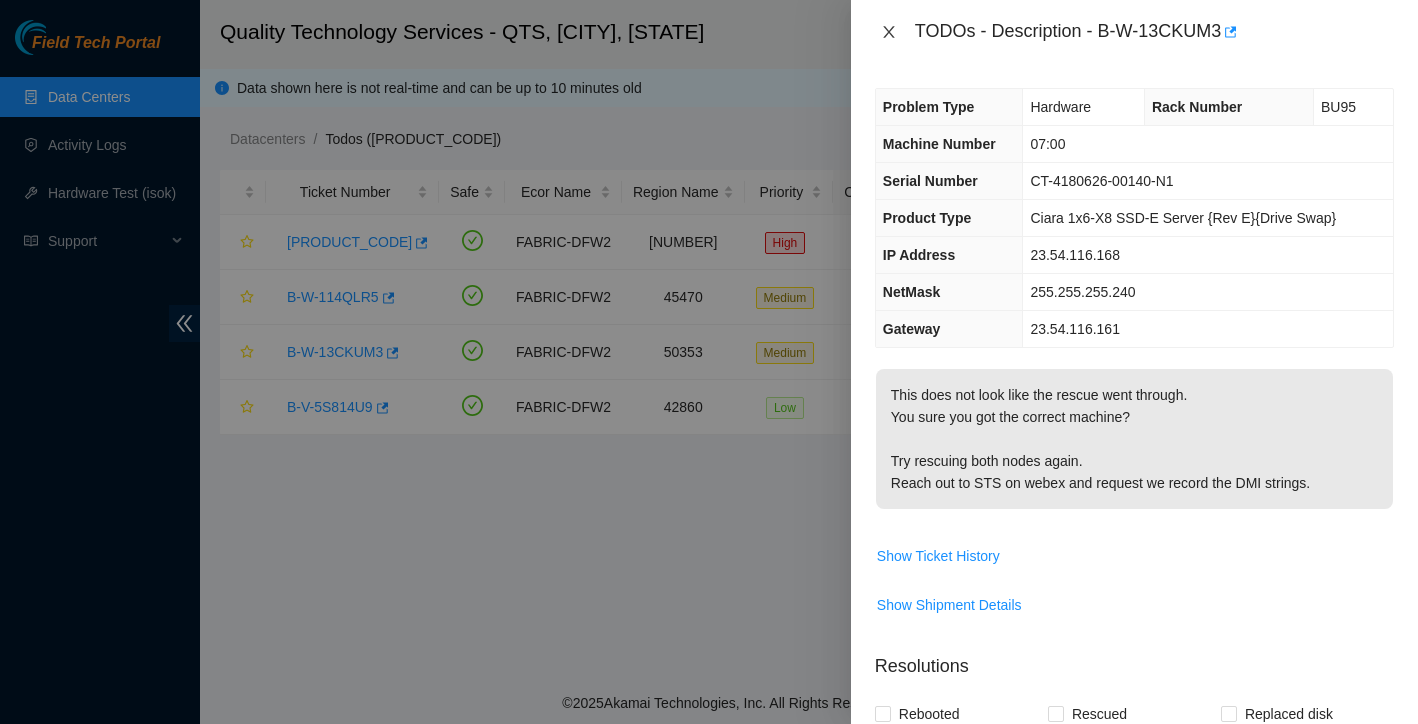 click 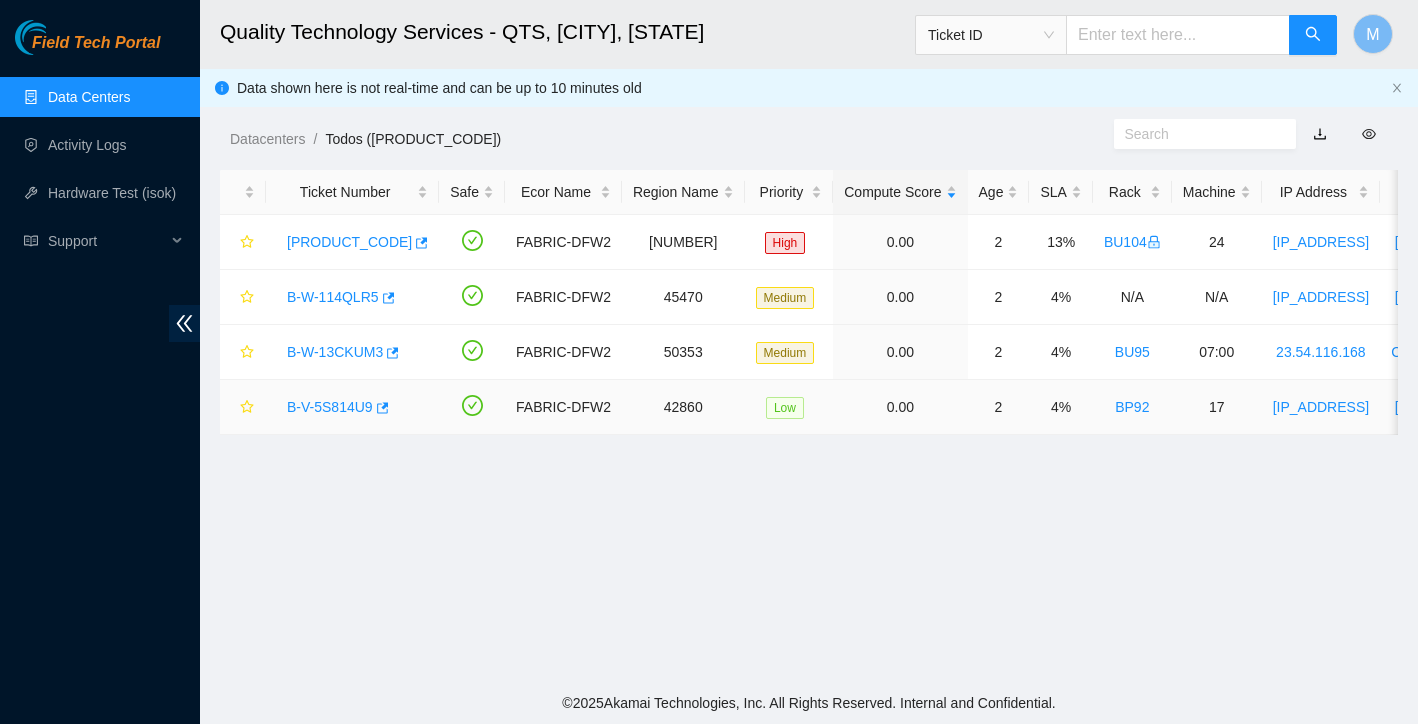 click on "B-V-5S814U9" at bounding box center (330, 407) 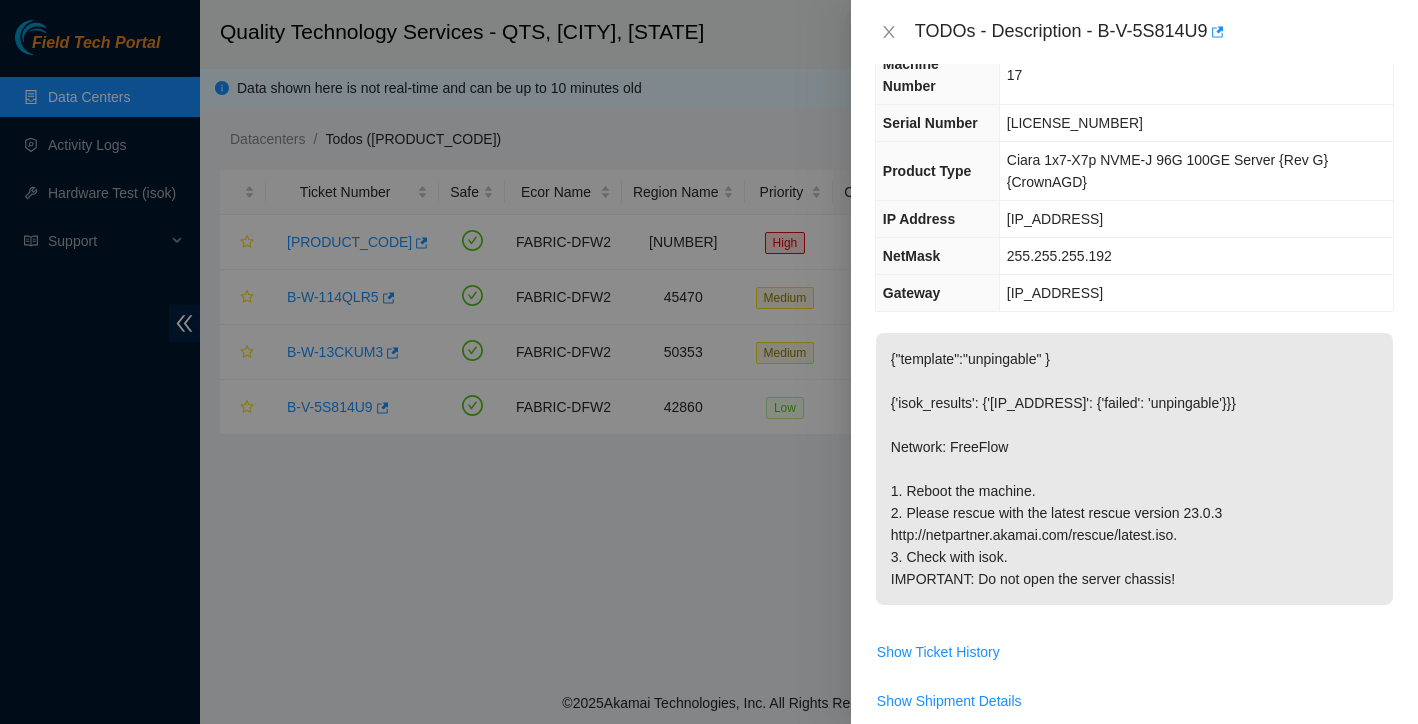 scroll, scrollTop: 159, scrollLeft: 0, axis: vertical 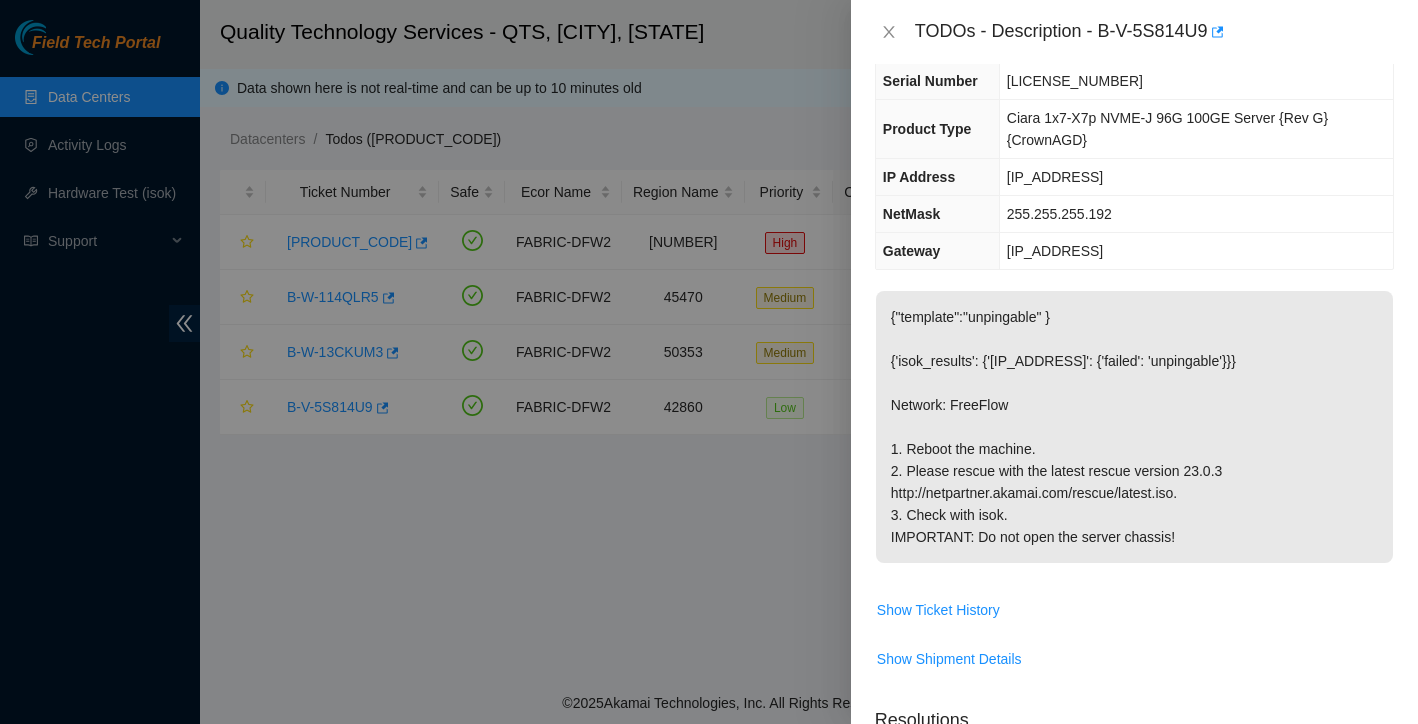 click on "TODOs - Description - B-V-5S814U9" at bounding box center (1134, 32) 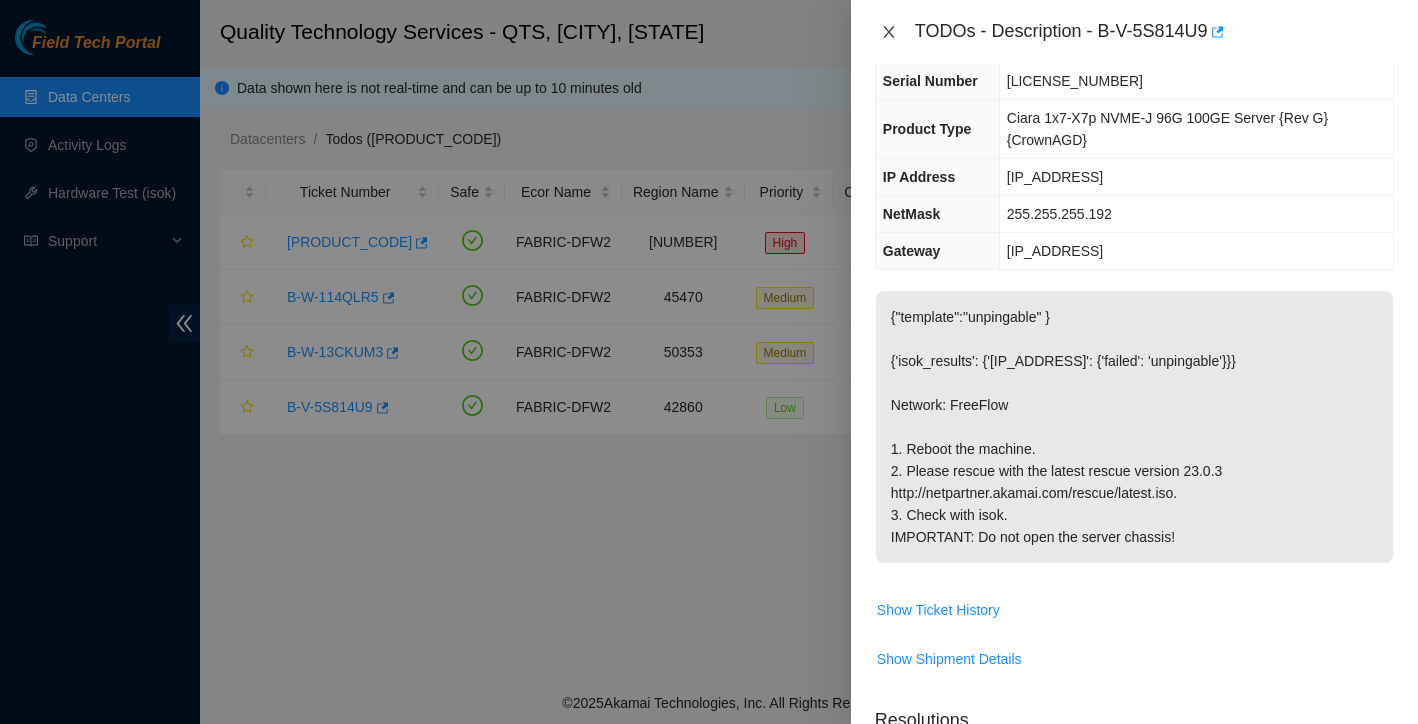 click 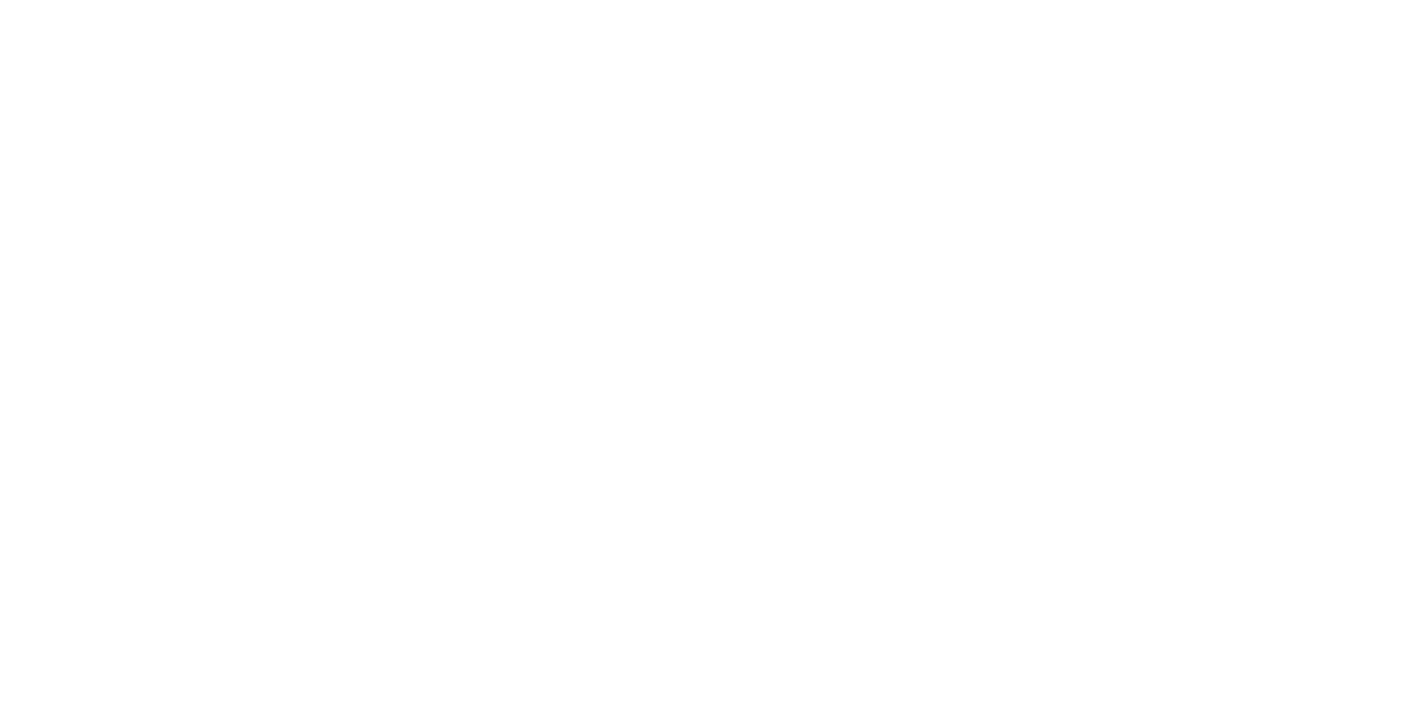 scroll, scrollTop: 0, scrollLeft: 0, axis: both 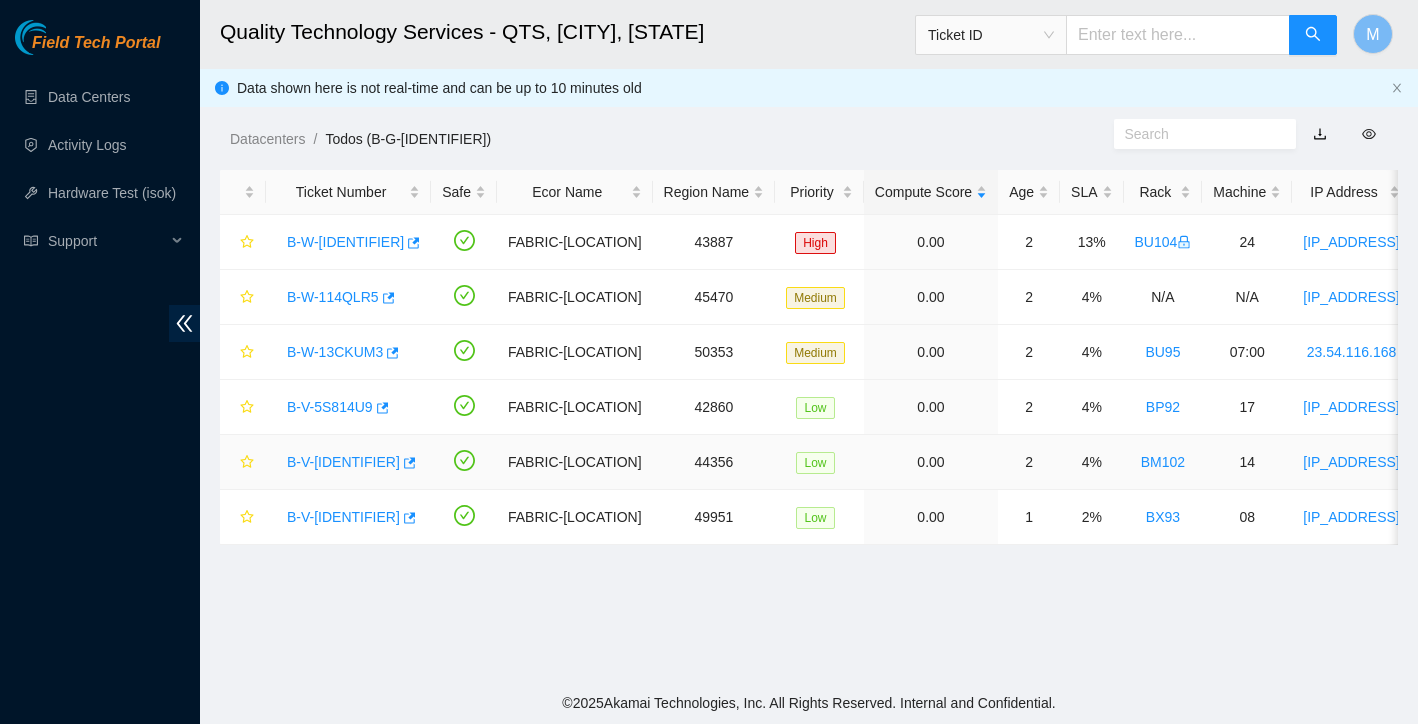 click on "B-V-5S9P6KJ" at bounding box center (343, 462) 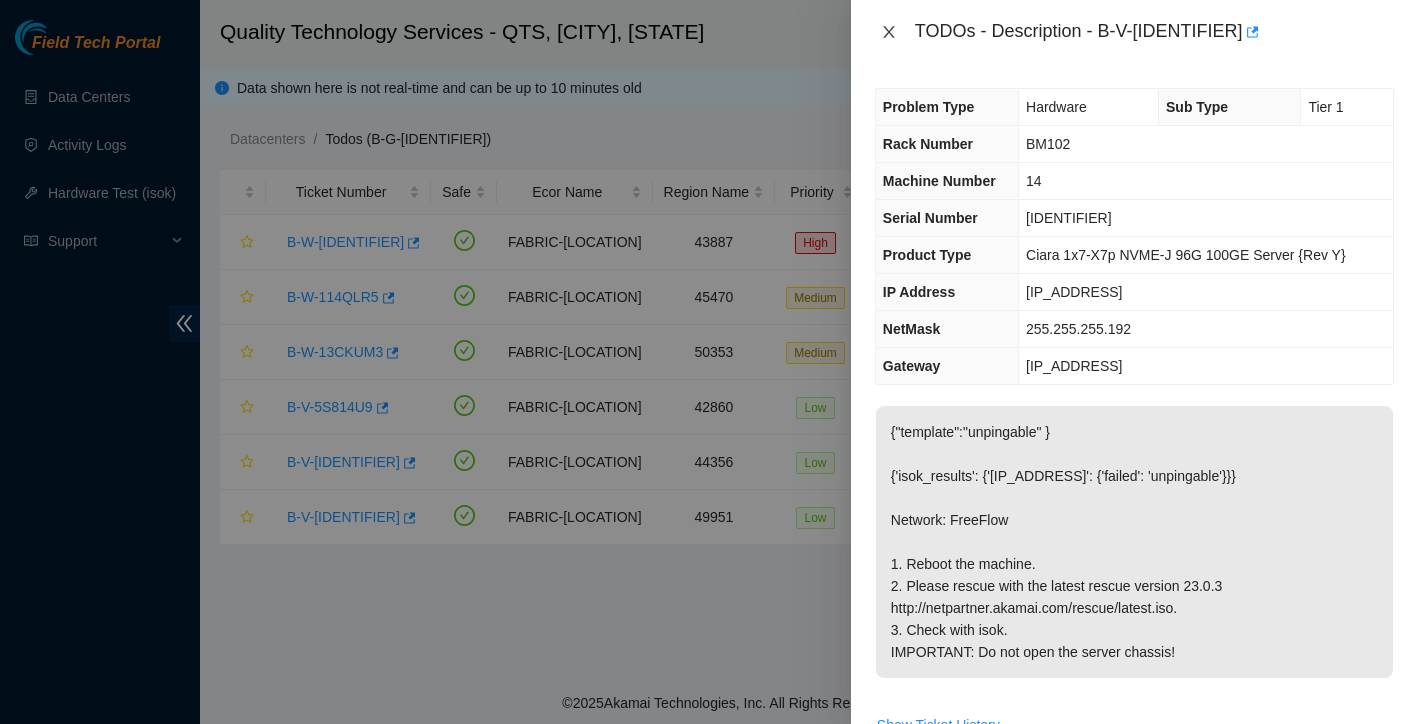 click at bounding box center [889, 32] 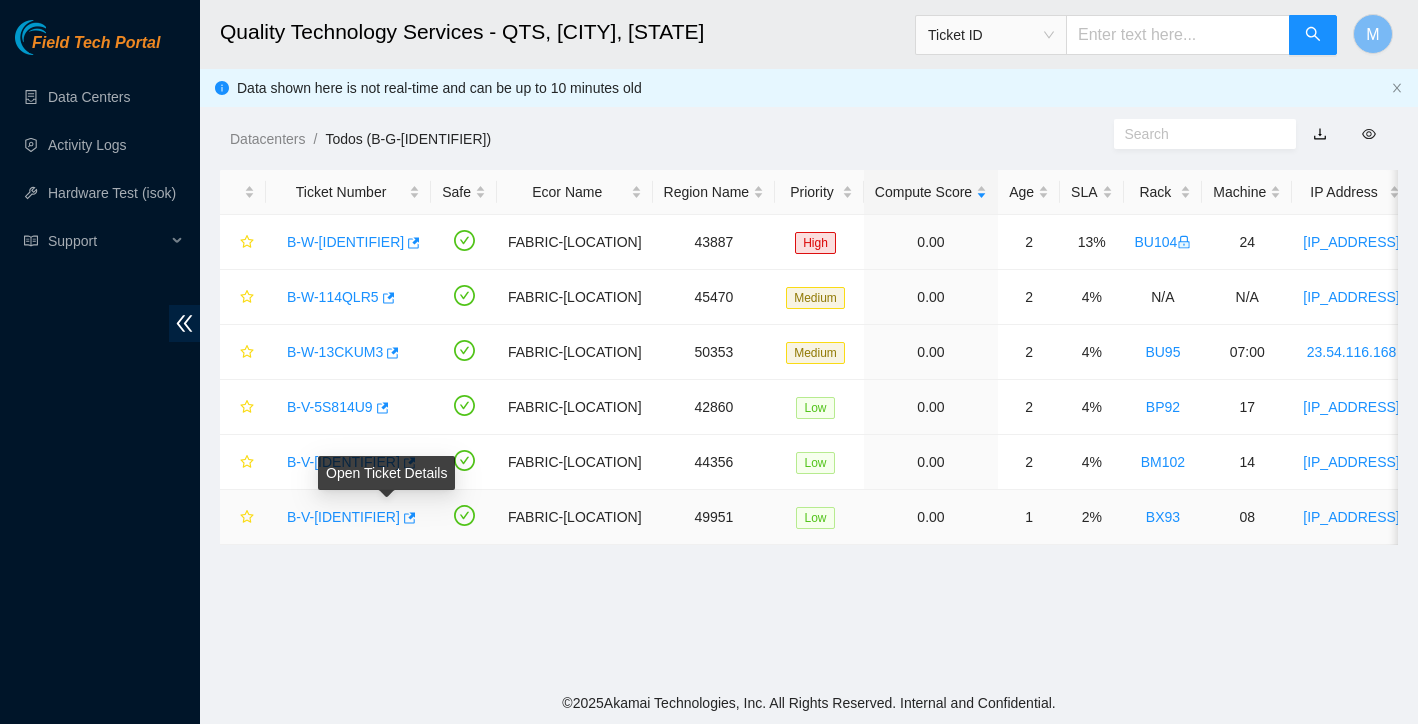click on "Open Ticket Details" at bounding box center [386, 480] 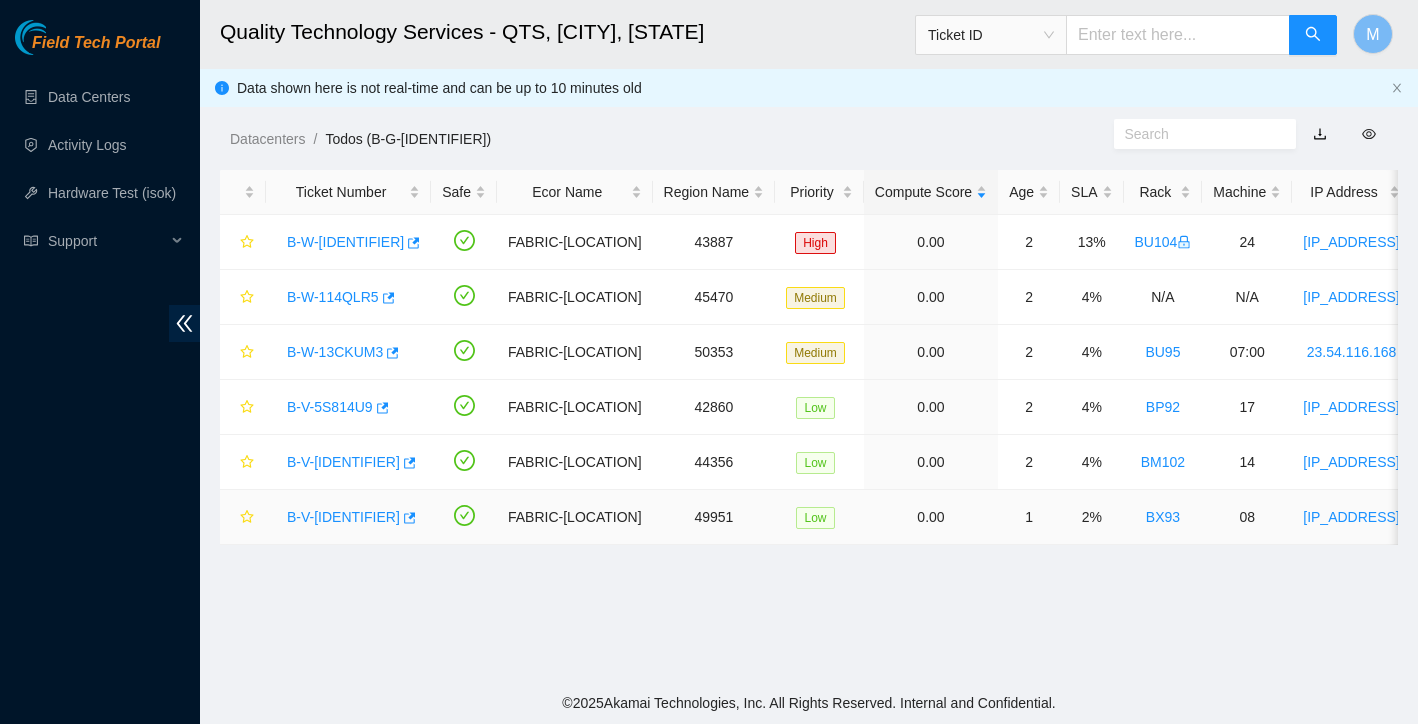 click on "B-V-5SDVHFR" at bounding box center [343, 517] 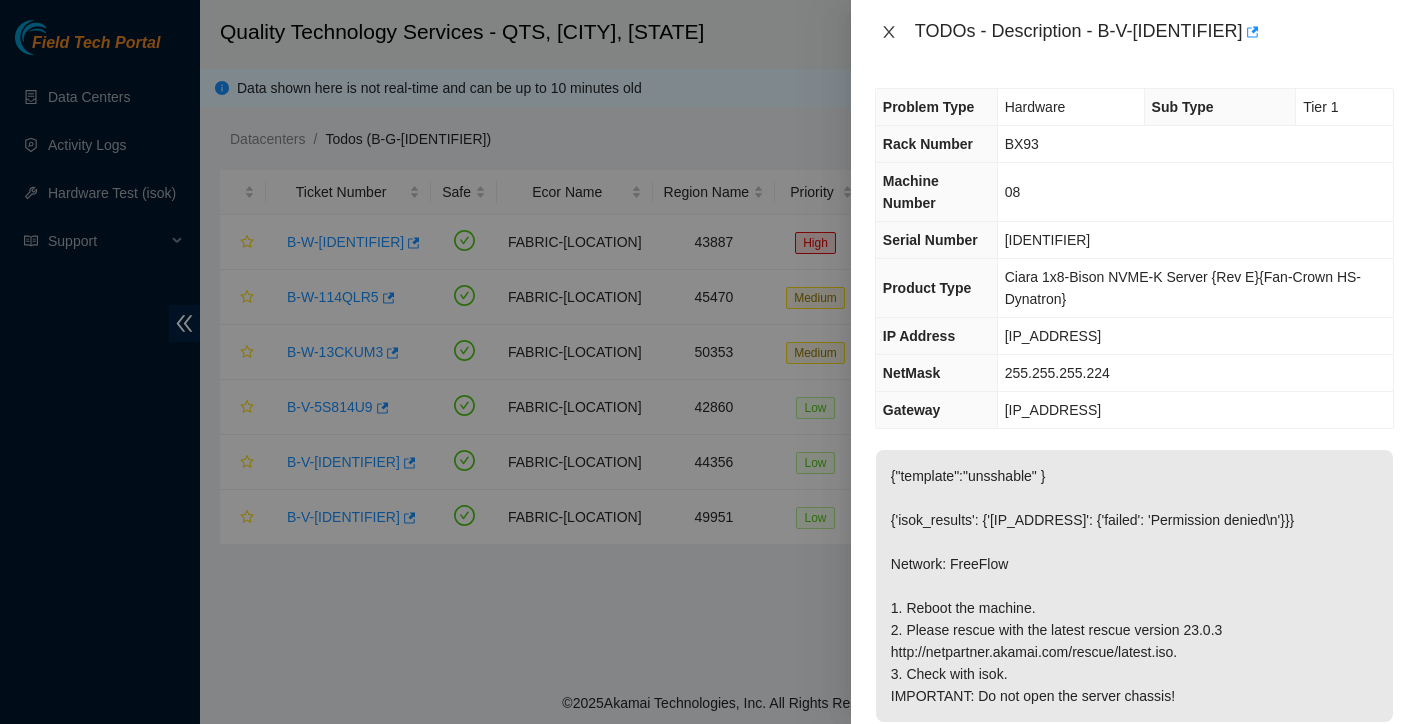 click at bounding box center (889, 32) 